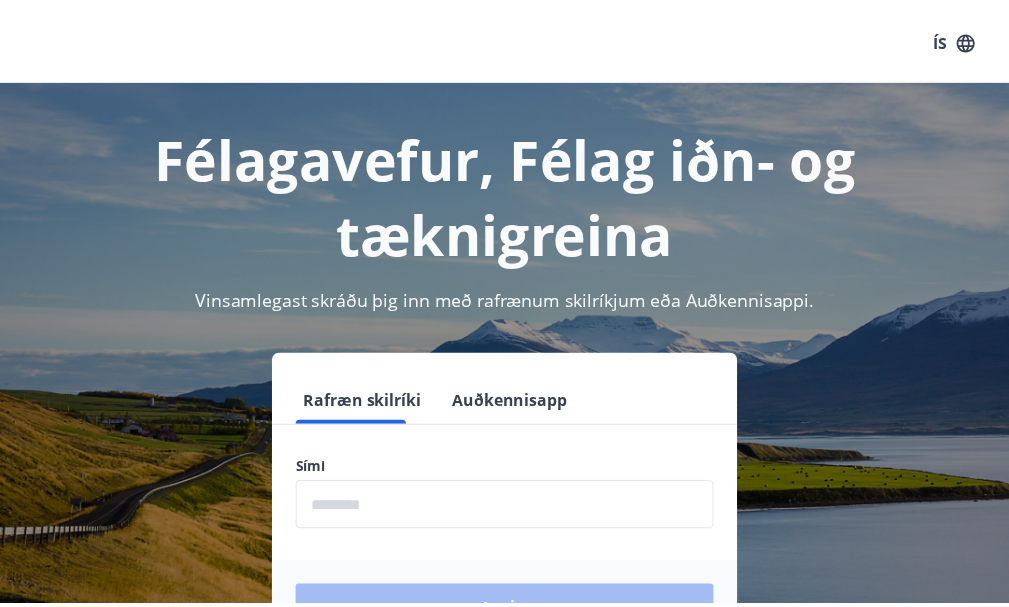 scroll, scrollTop: 0, scrollLeft: 0, axis: both 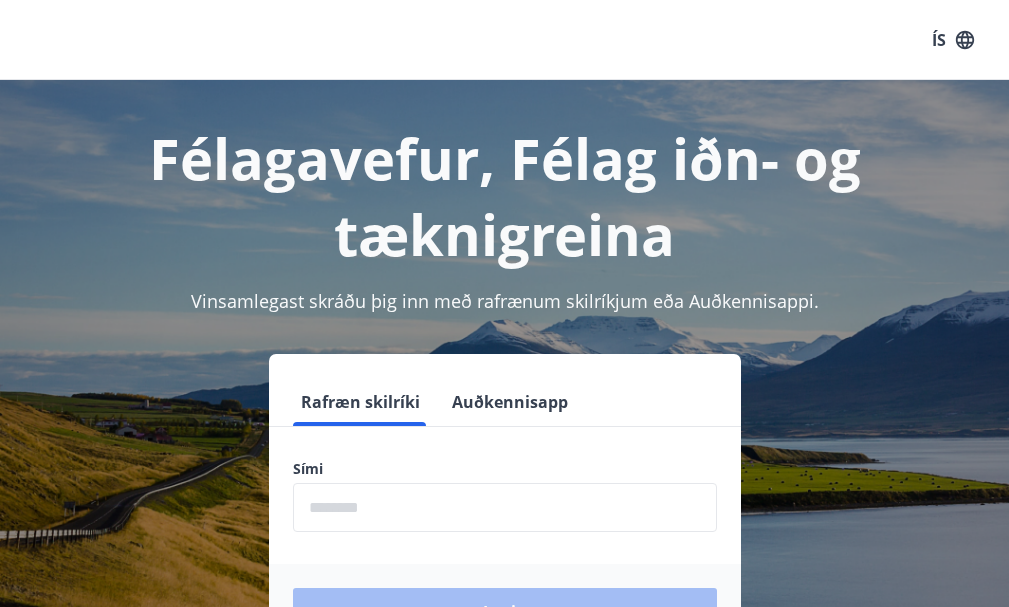 click at bounding box center (505, 507) 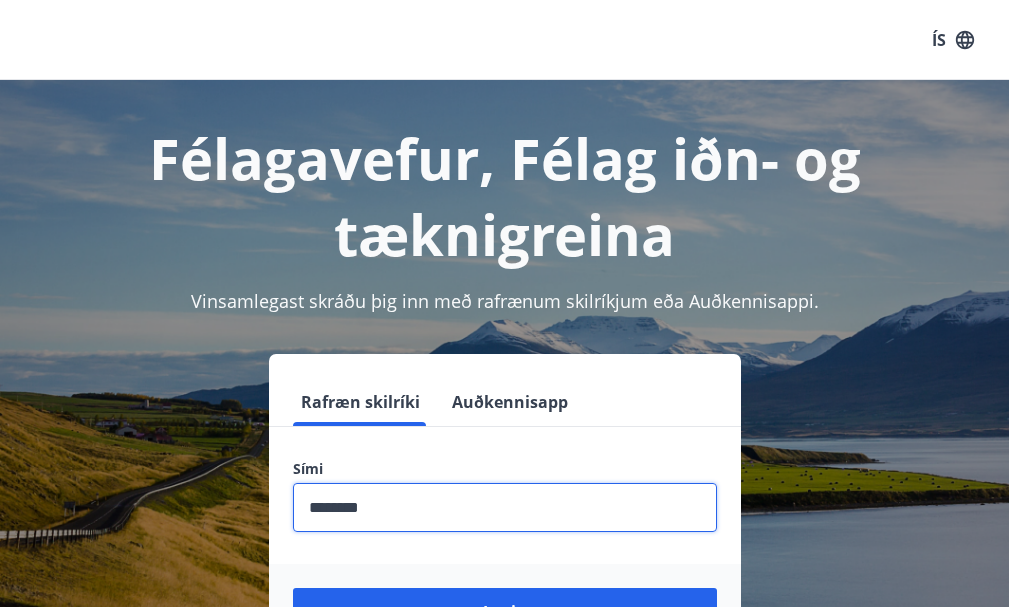 type on "********" 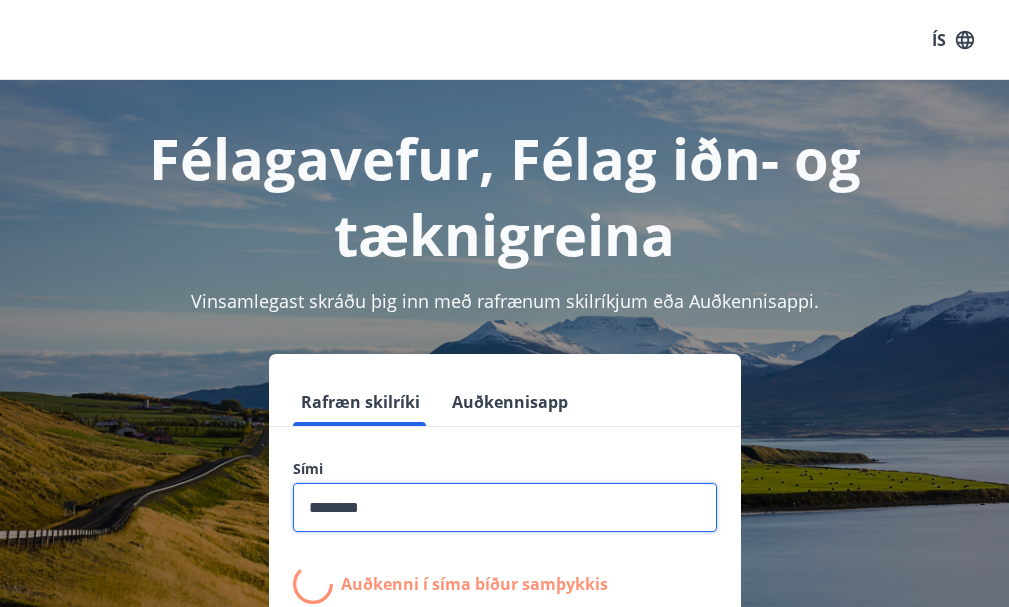 scroll, scrollTop: 100, scrollLeft: 0, axis: vertical 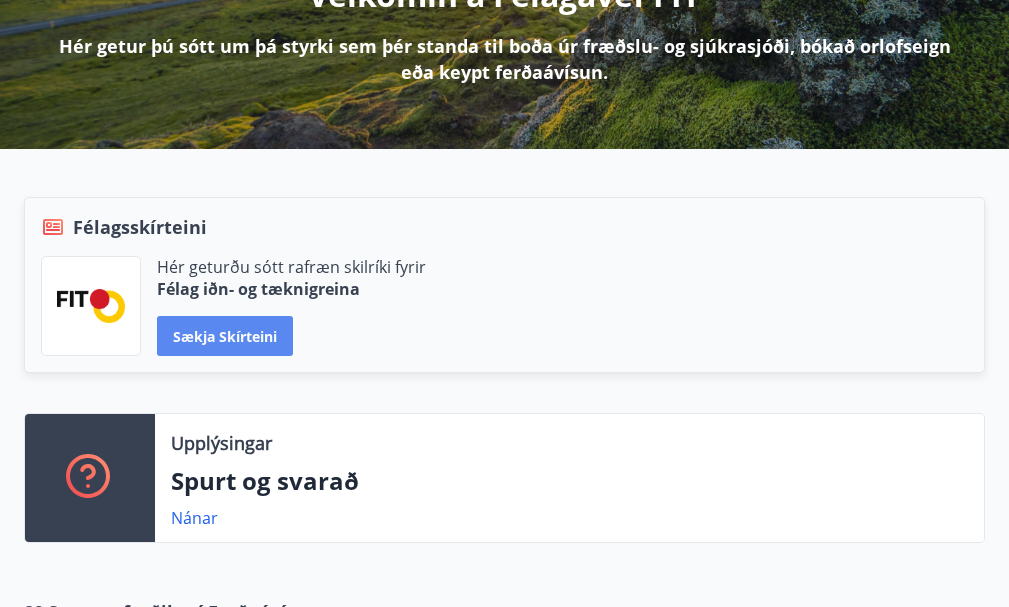click on "Sækja skírteini" at bounding box center [225, 336] 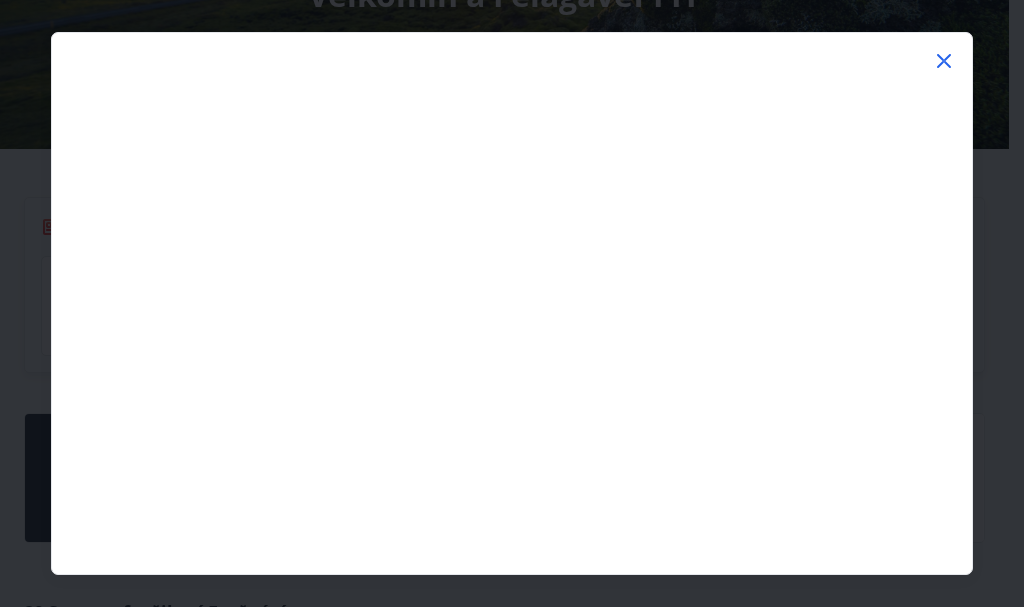click 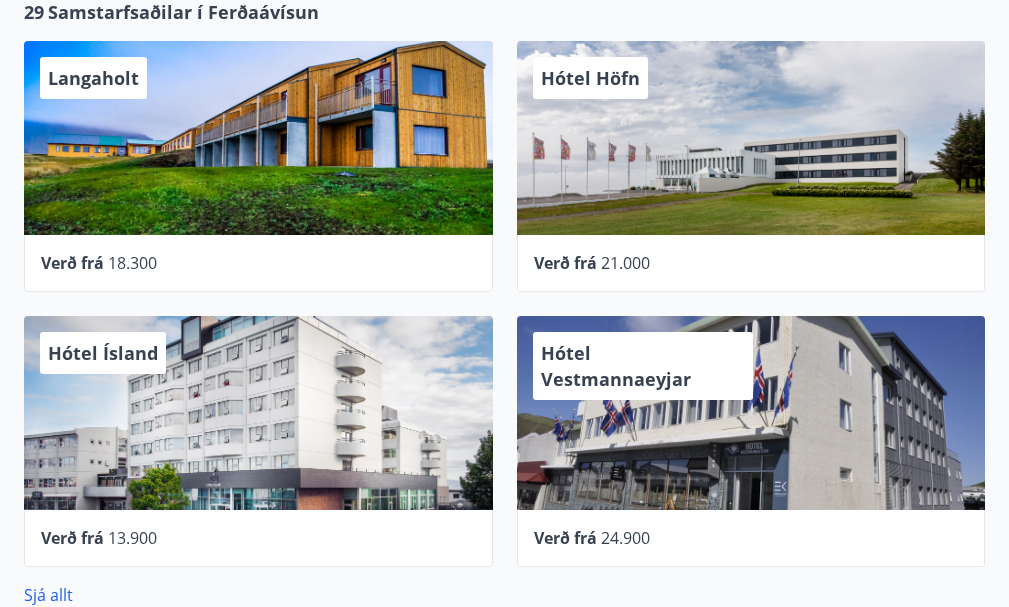 scroll, scrollTop: 1200, scrollLeft: 0, axis: vertical 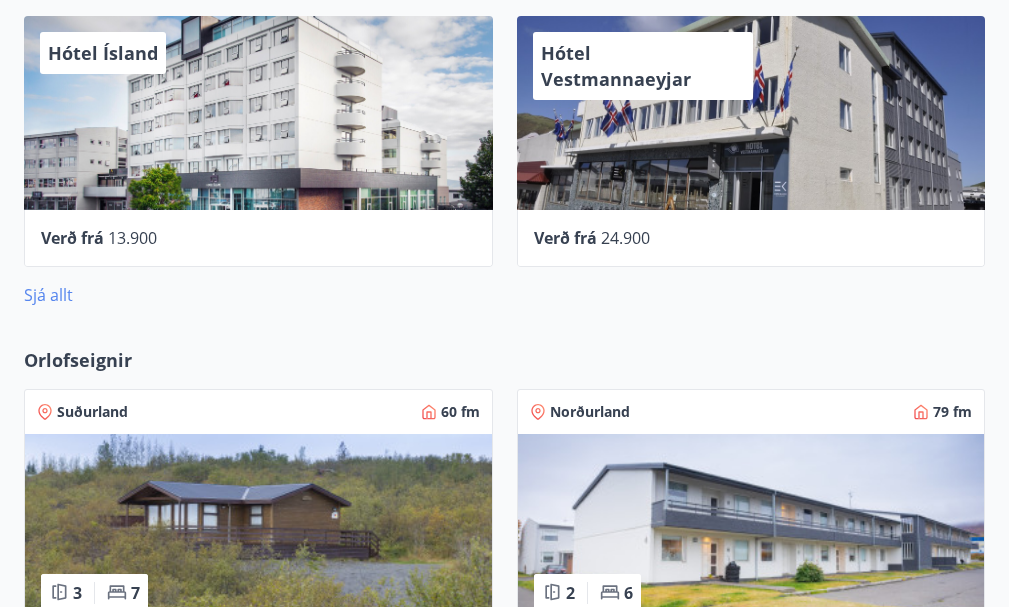 click on "Sjá allt" at bounding box center (48, 295) 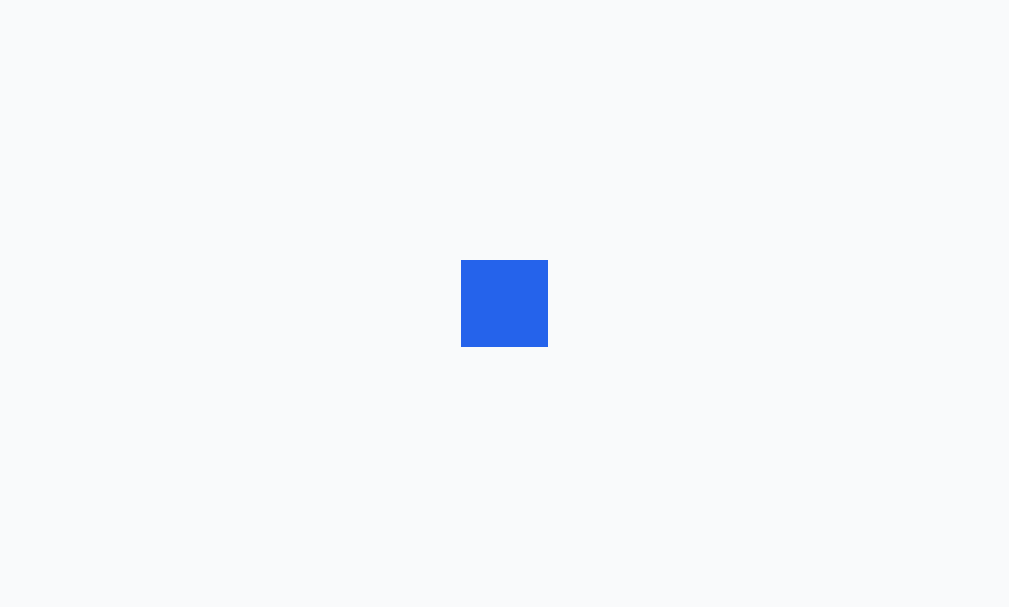 scroll, scrollTop: 0, scrollLeft: 0, axis: both 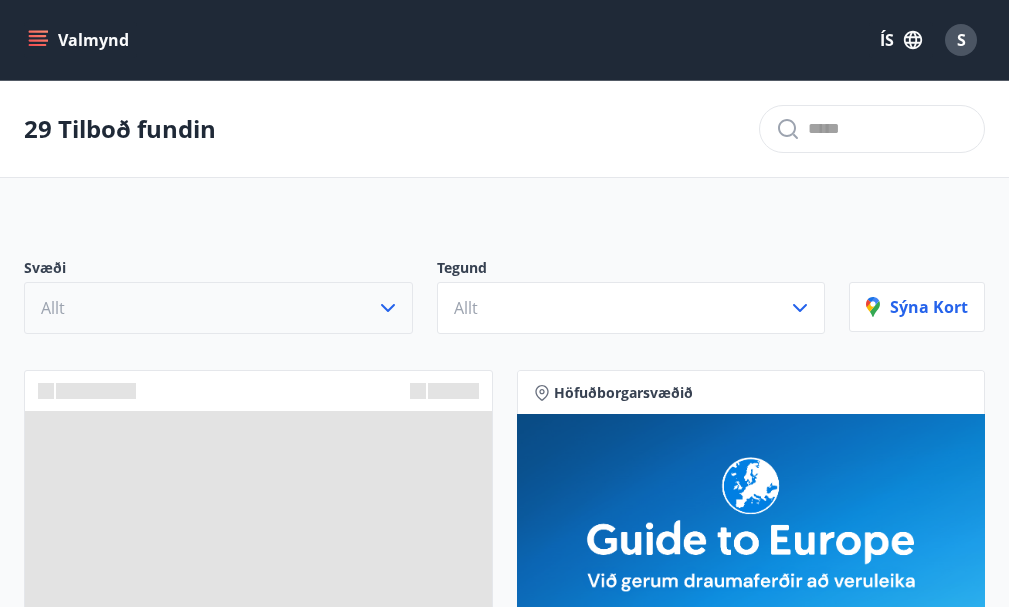 click 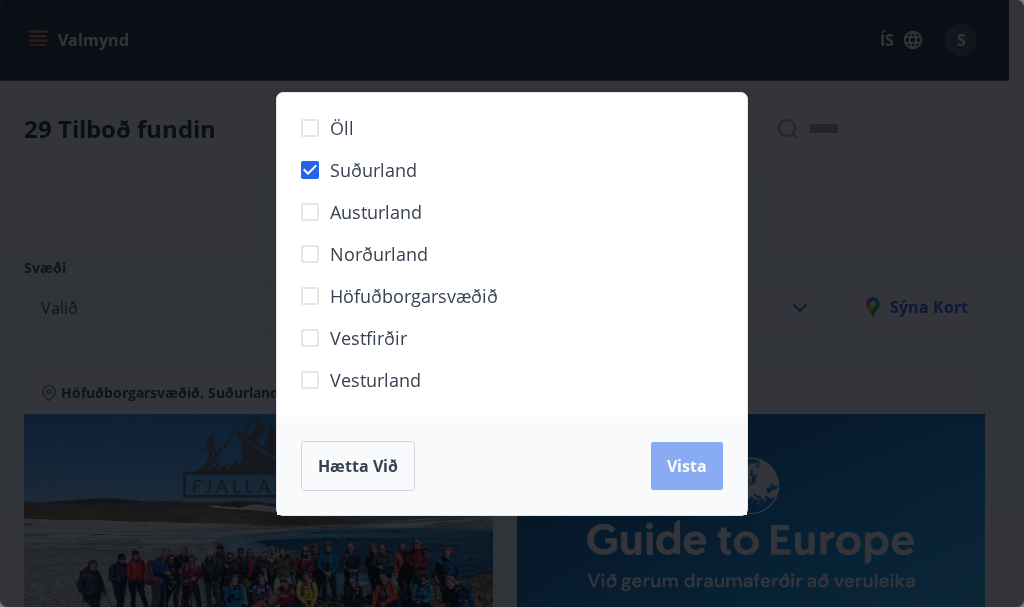 click on "Vista" at bounding box center (687, 466) 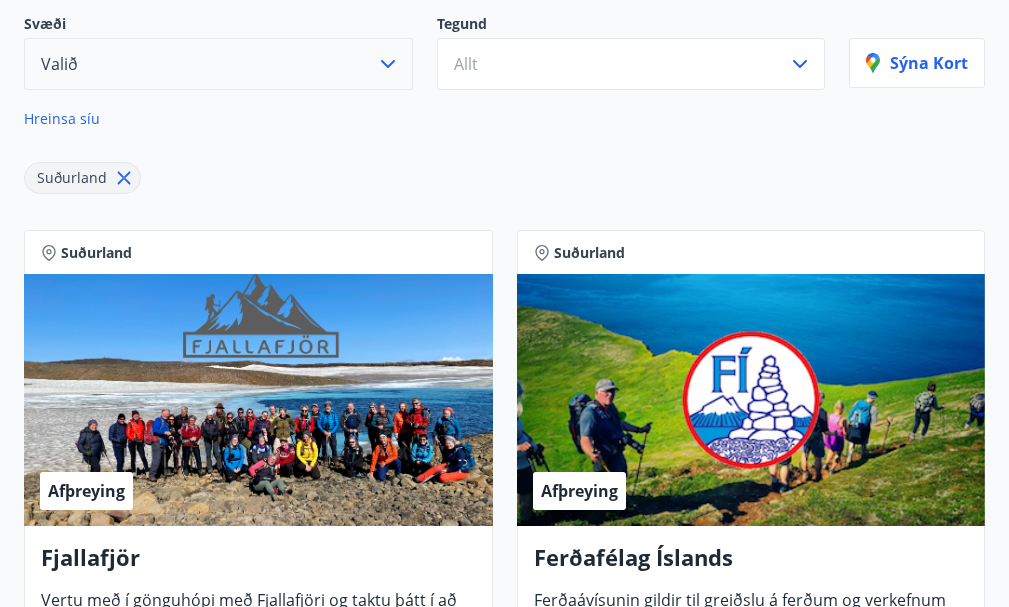 scroll, scrollTop: 0, scrollLeft: 0, axis: both 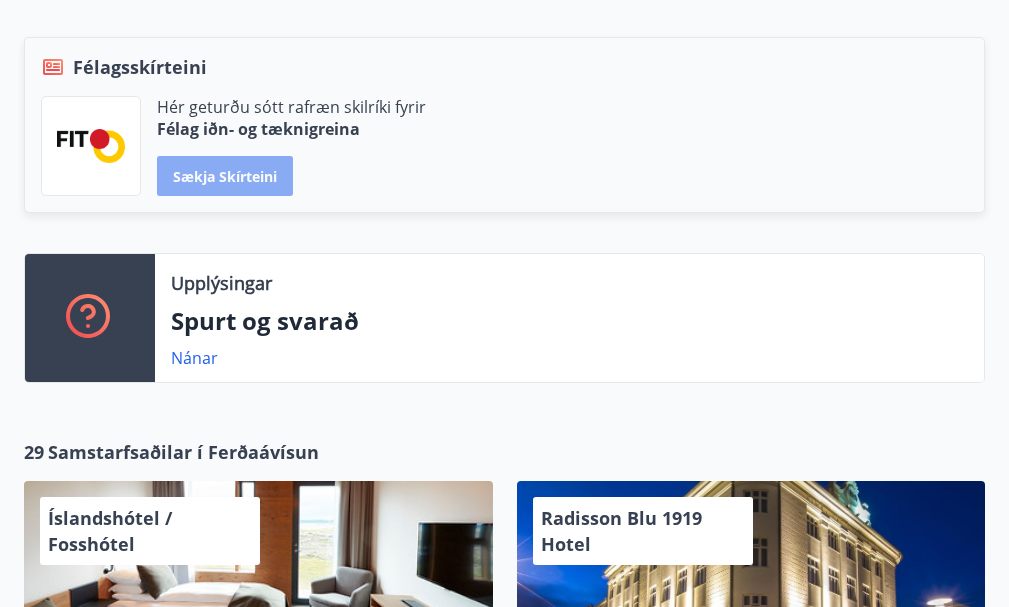 click on "Sækja skírteini" at bounding box center [225, 176] 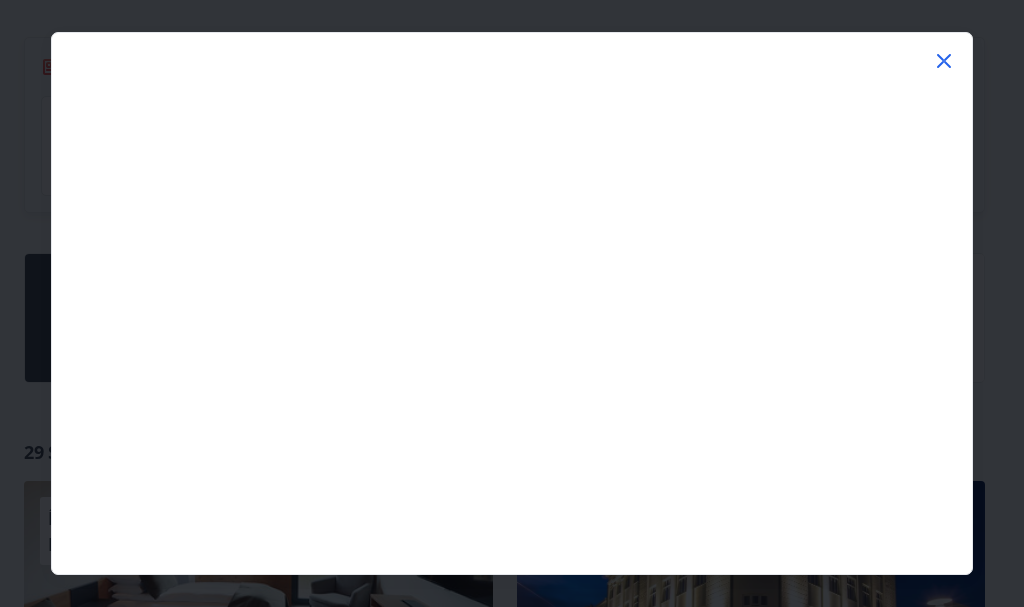 click 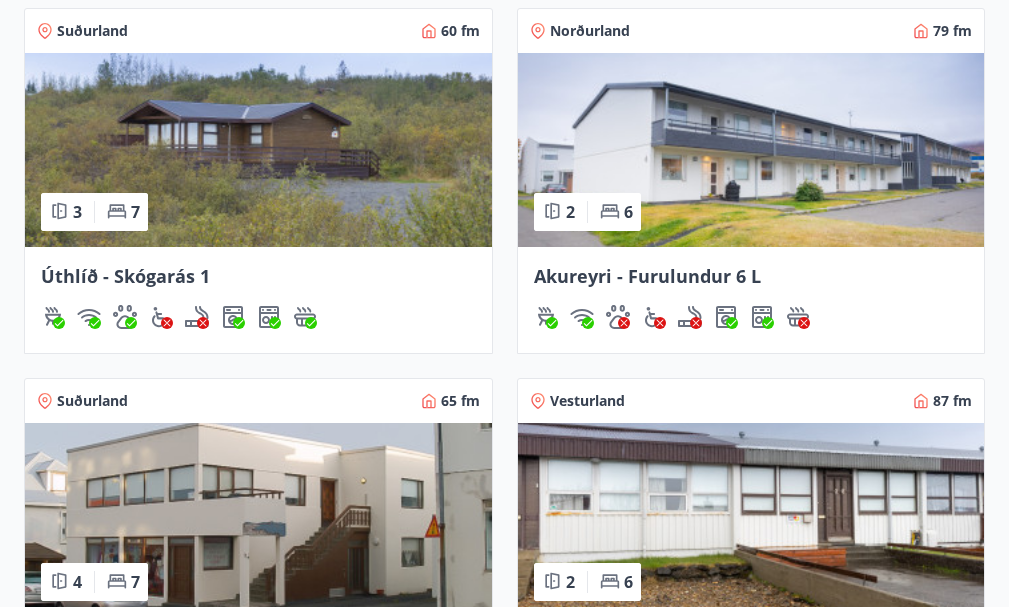 scroll, scrollTop: 1460, scrollLeft: 0, axis: vertical 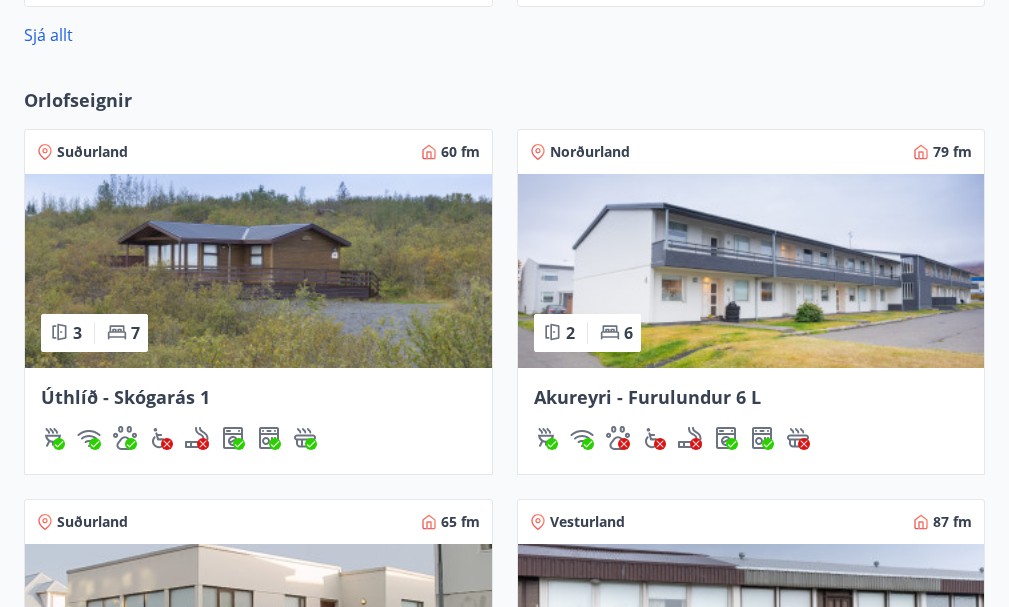 click on "Suðurland" at bounding box center [92, 152] 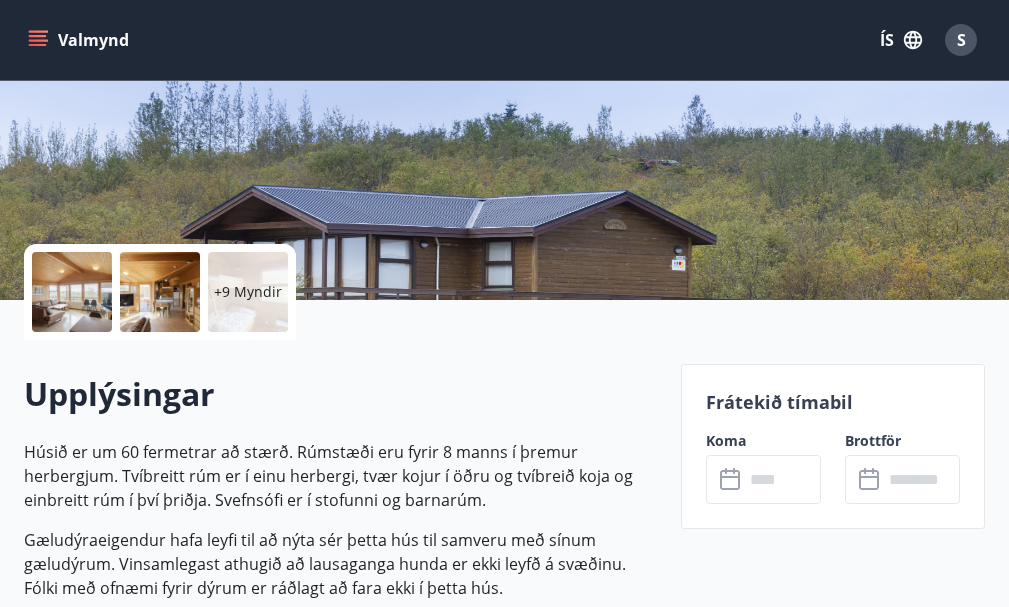 scroll, scrollTop: 400, scrollLeft: 0, axis: vertical 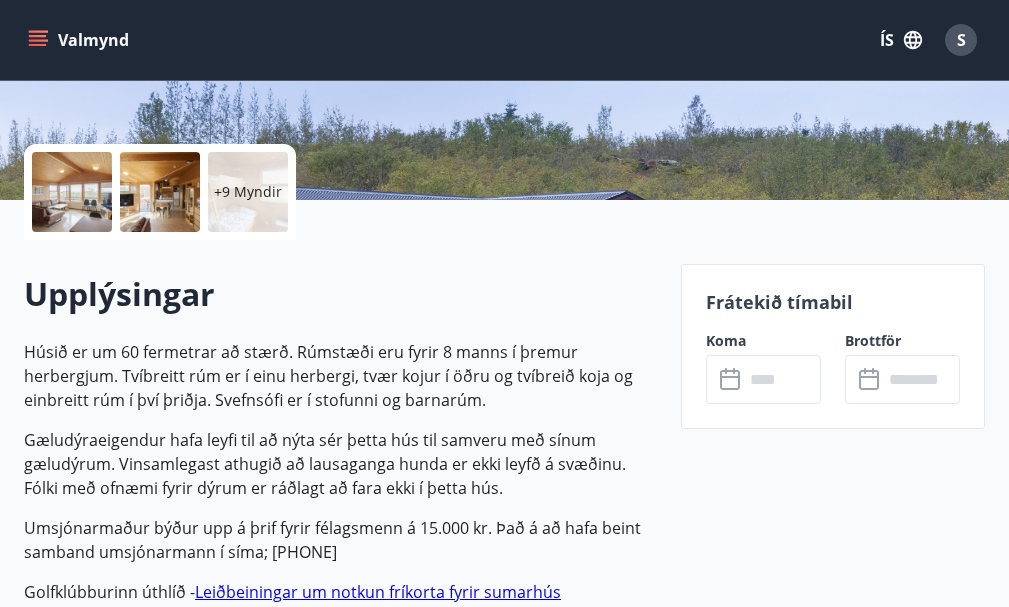 click at bounding box center (782, 379) 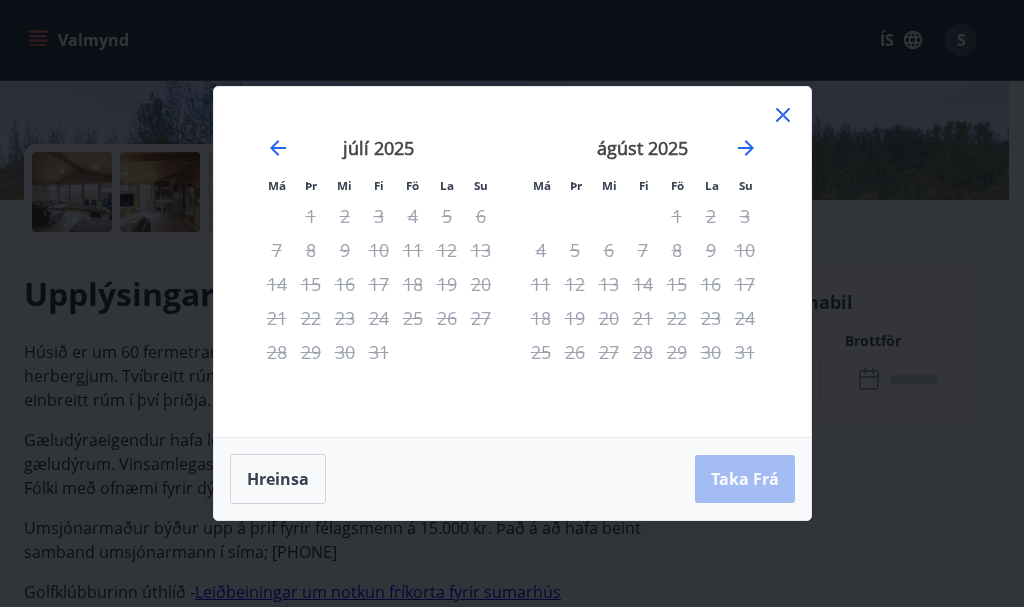 click 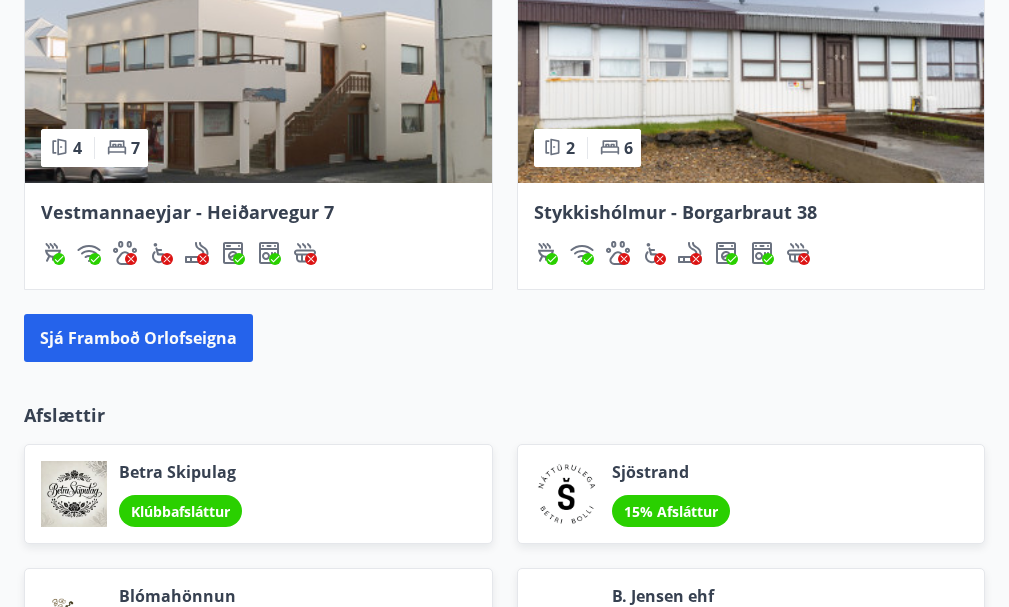 scroll, scrollTop: 2020, scrollLeft: 0, axis: vertical 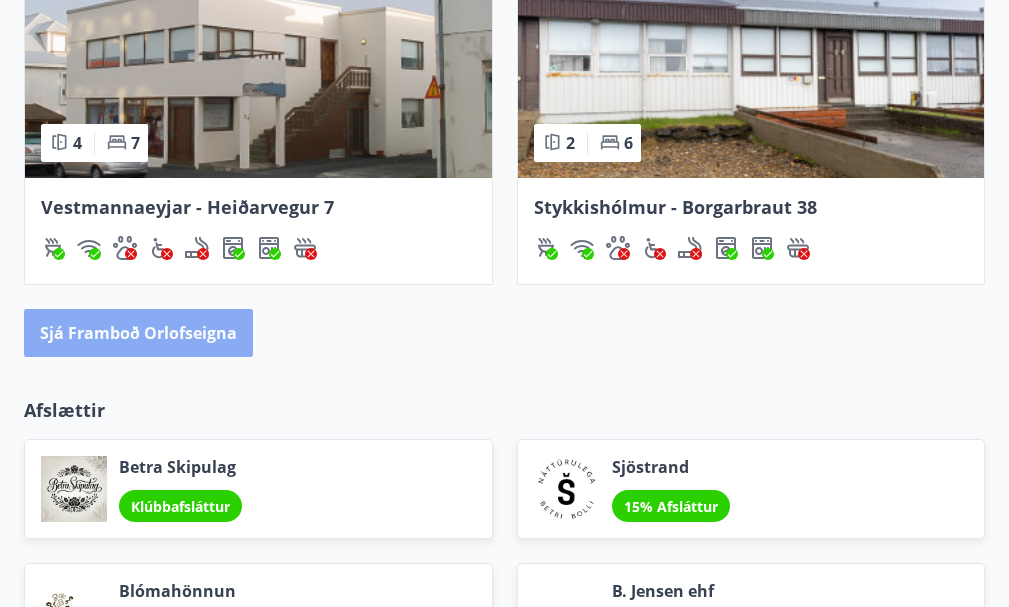click on "Sjá framboð orlofseigna" at bounding box center [138, 333] 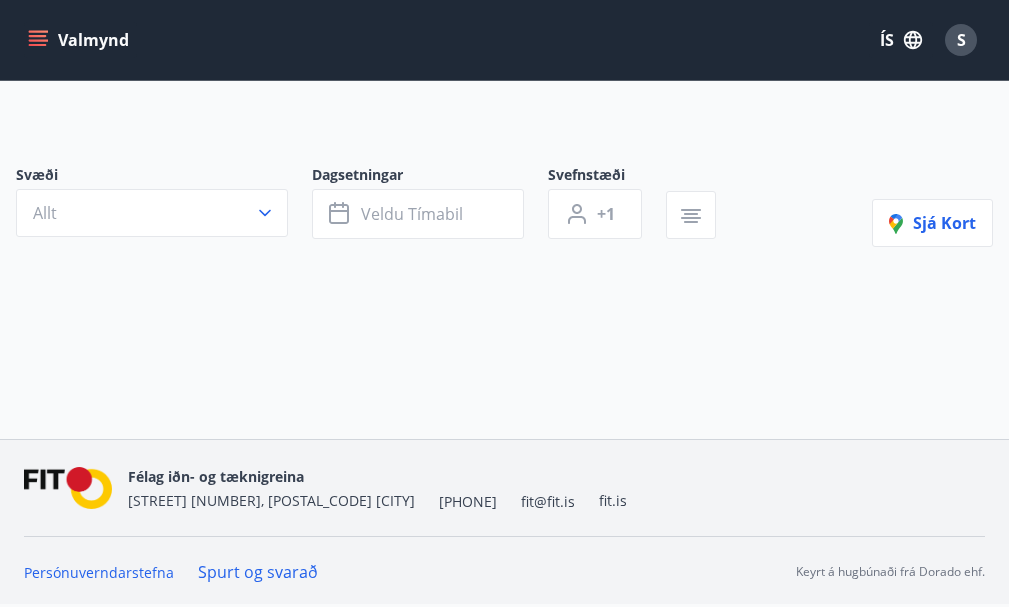 scroll, scrollTop: 0, scrollLeft: 0, axis: both 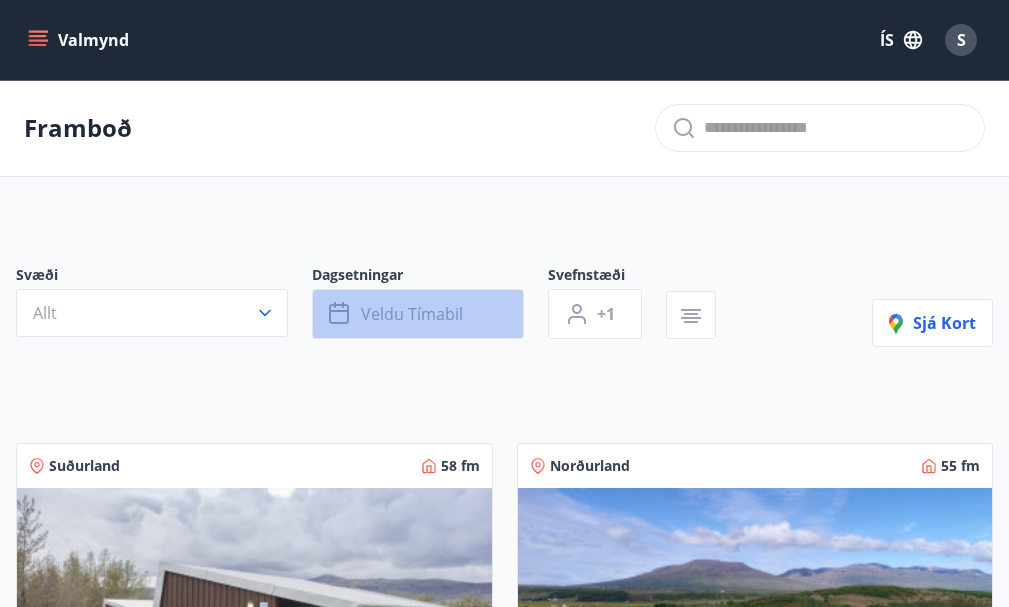click on "Veldu tímabil" at bounding box center [412, 314] 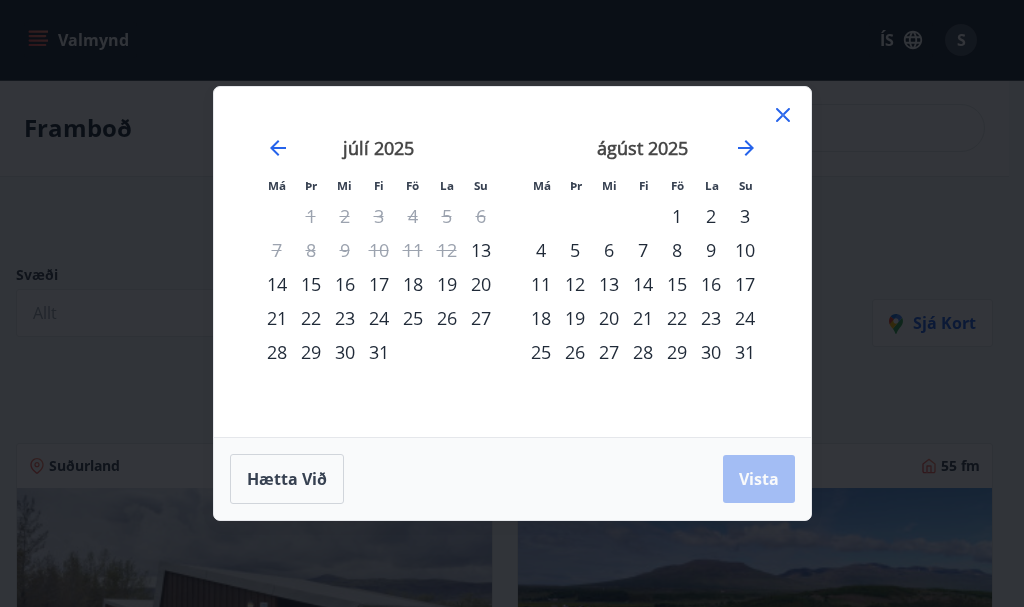 click on "15" at bounding box center [677, 284] 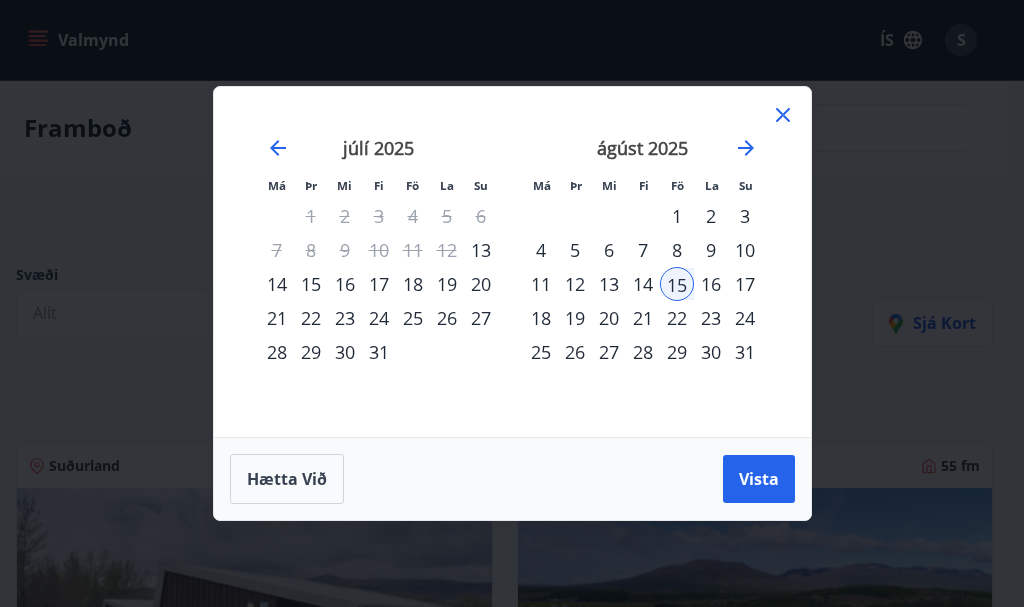 click on "[MONTH] [YEAR] 1 2 3 4 5 6 7 8 9 10 11 12 13 14 15 16 17 18 19 20 21 22 23 24 25 26 27 28 29 30 31" at bounding box center (643, 275) 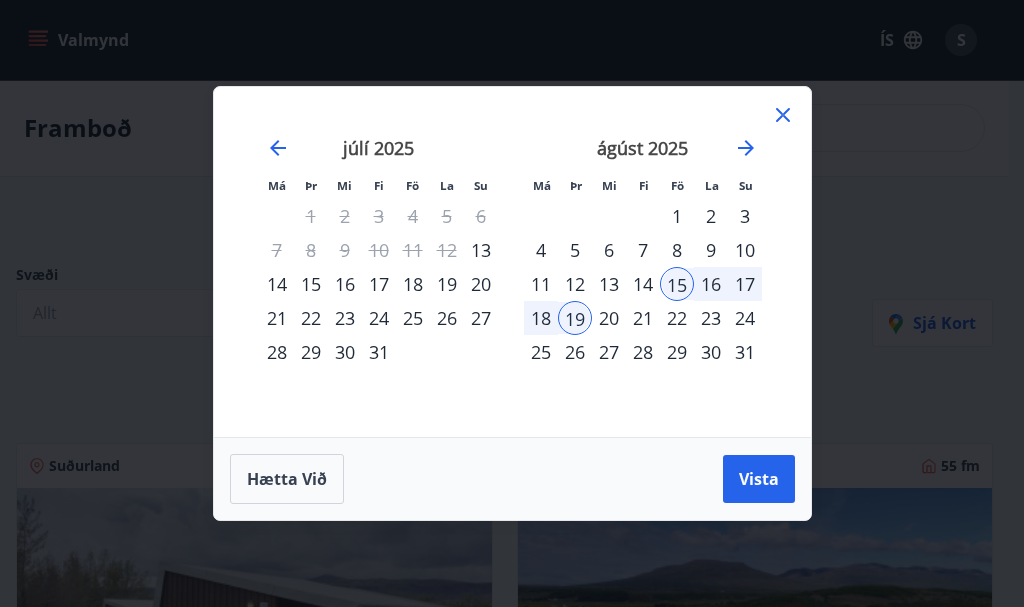 click on "20" at bounding box center [609, 318] 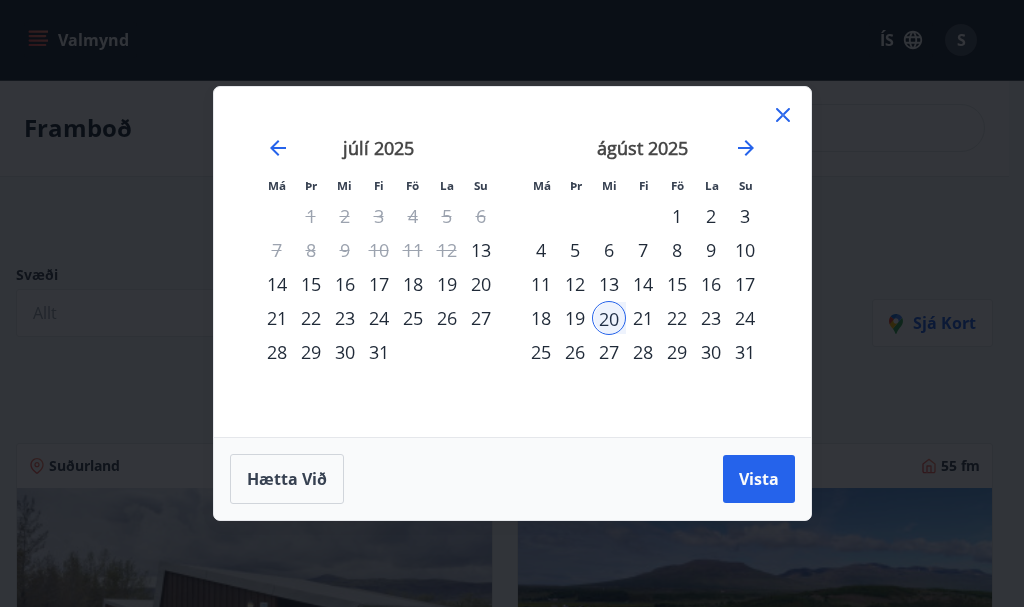 click on "18" at bounding box center (541, 318) 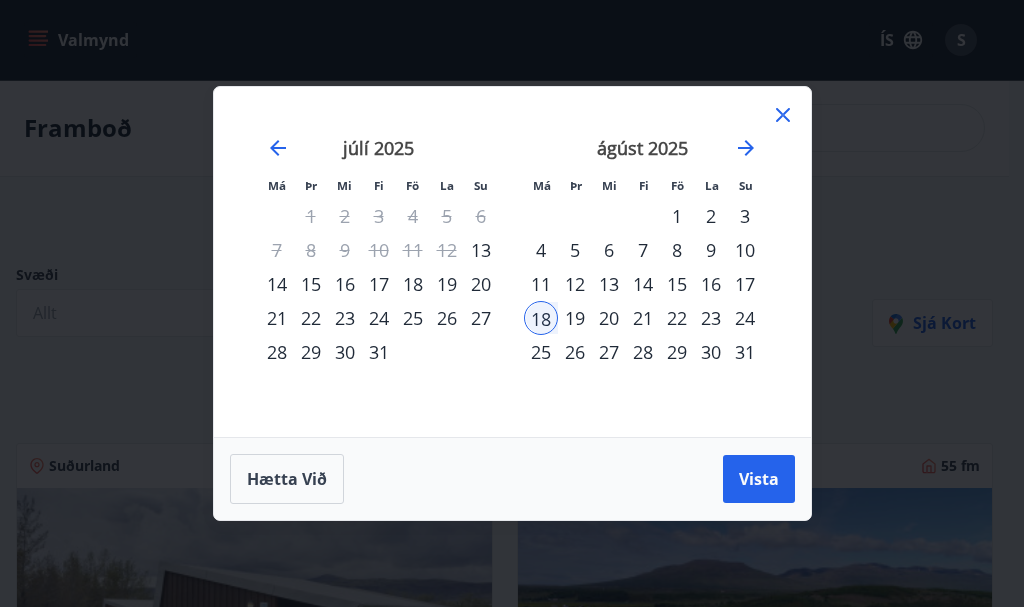 drag, startPoint x: 555, startPoint y: 315, endPoint x: 603, endPoint y: 311, distance: 48.166378 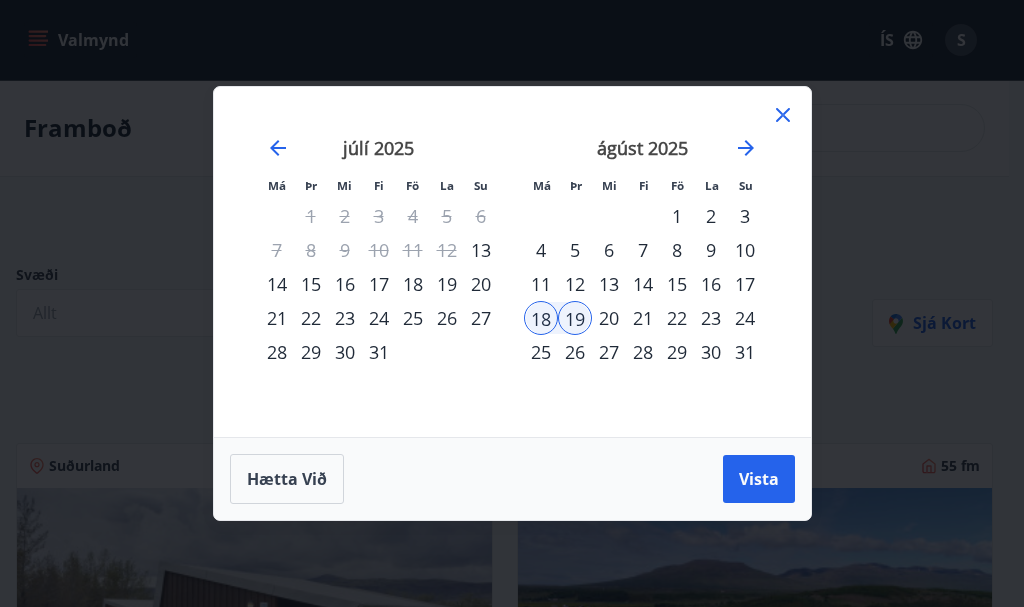 click on "22" at bounding box center [677, 318] 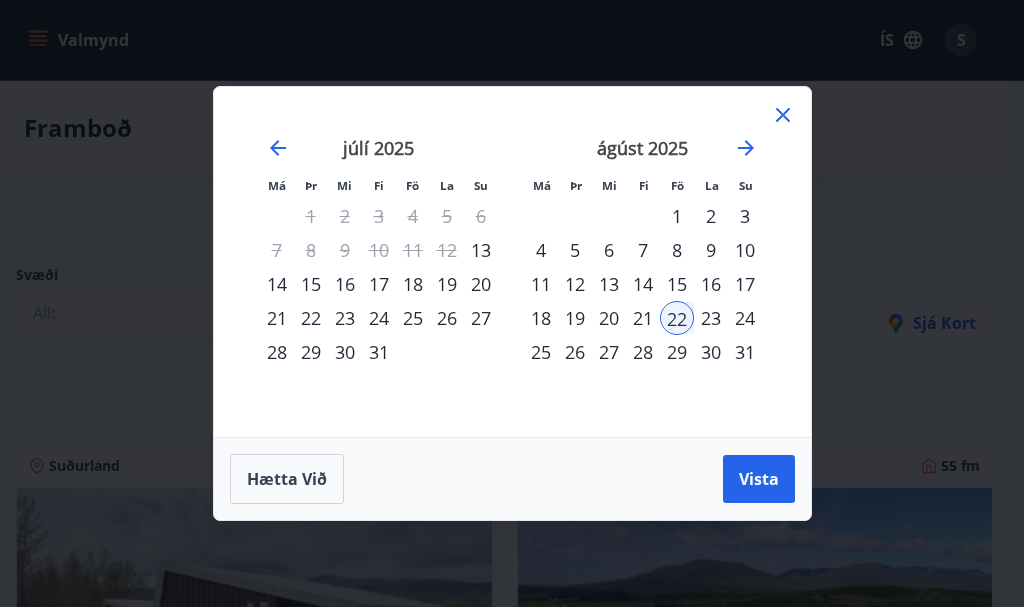 click on "19" at bounding box center (575, 318) 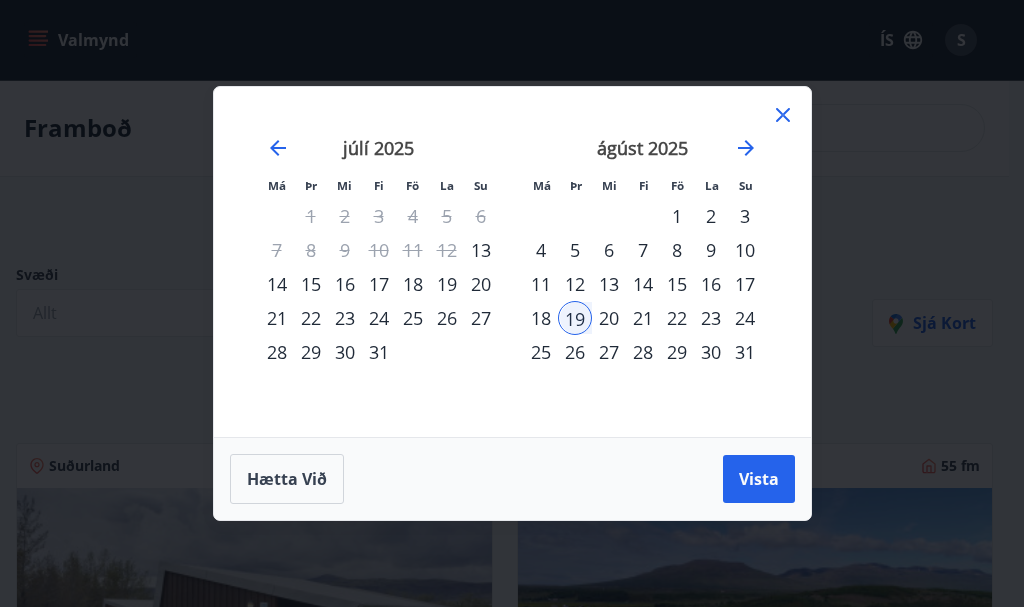 click on "22" at bounding box center (677, 318) 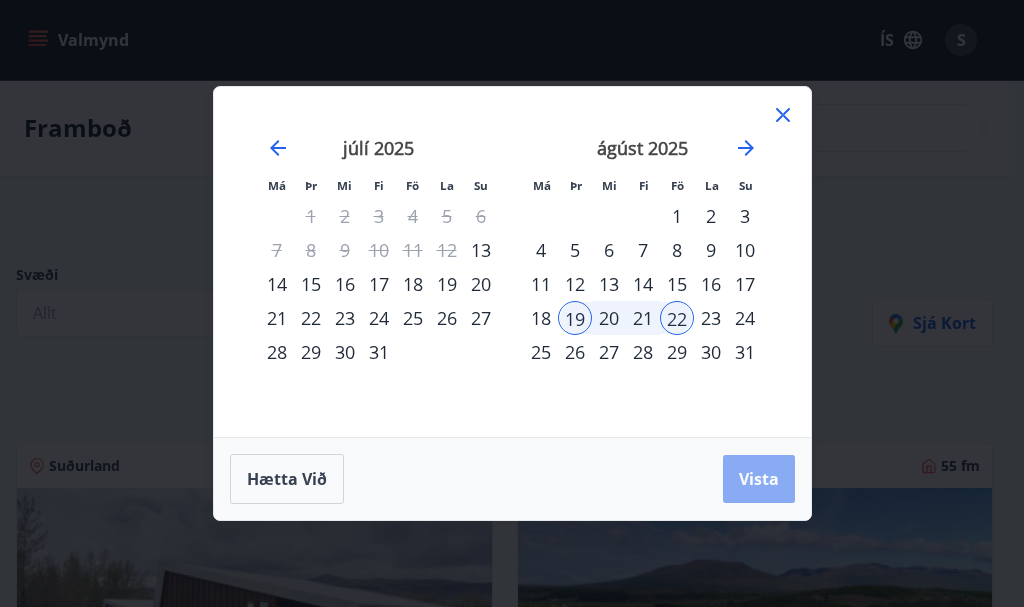 click on "Vista" at bounding box center (759, 479) 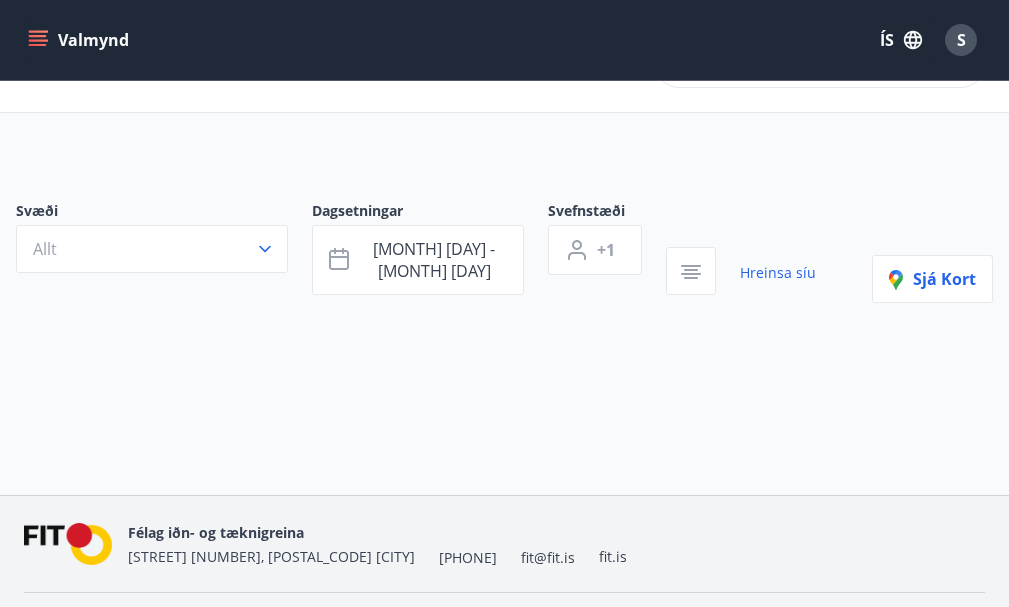 scroll, scrollTop: 100, scrollLeft: 0, axis: vertical 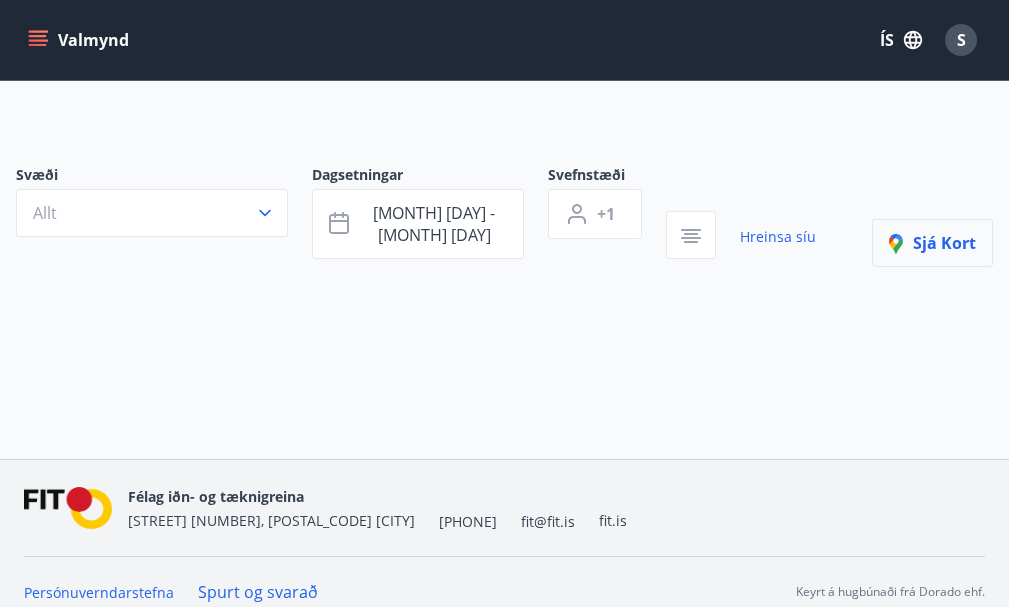 click on "Sjá kort" at bounding box center (932, 243) 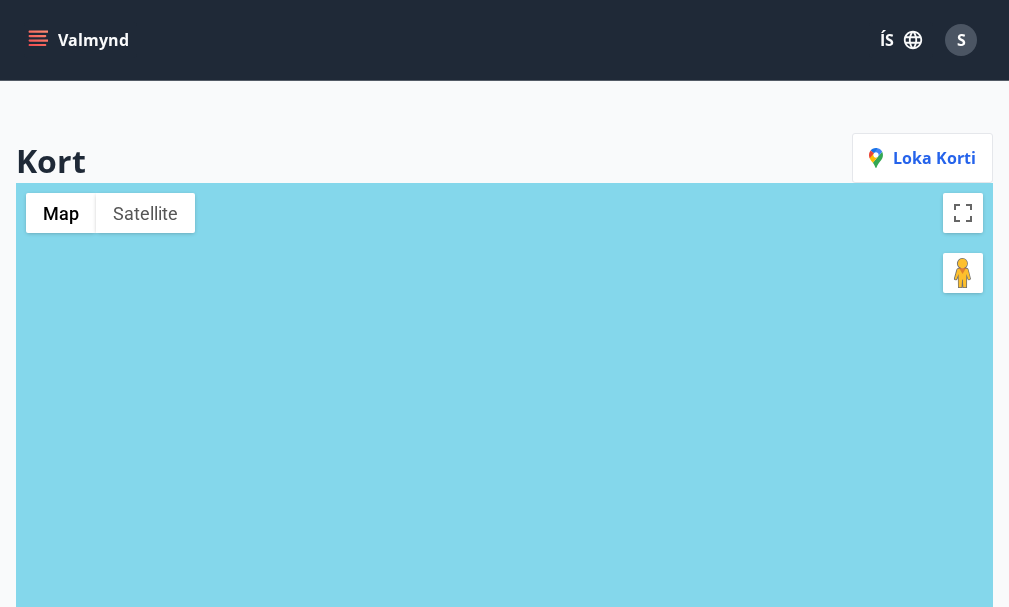scroll, scrollTop: 0, scrollLeft: 0, axis: both 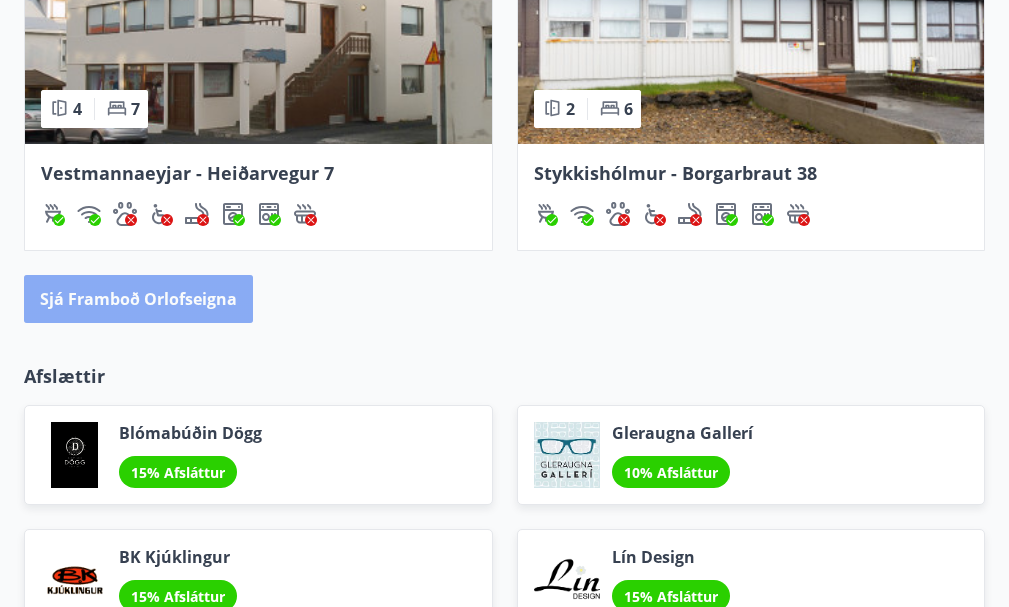 click on "Sjá framboð orlofseigna" at bounding box center [138, 299] 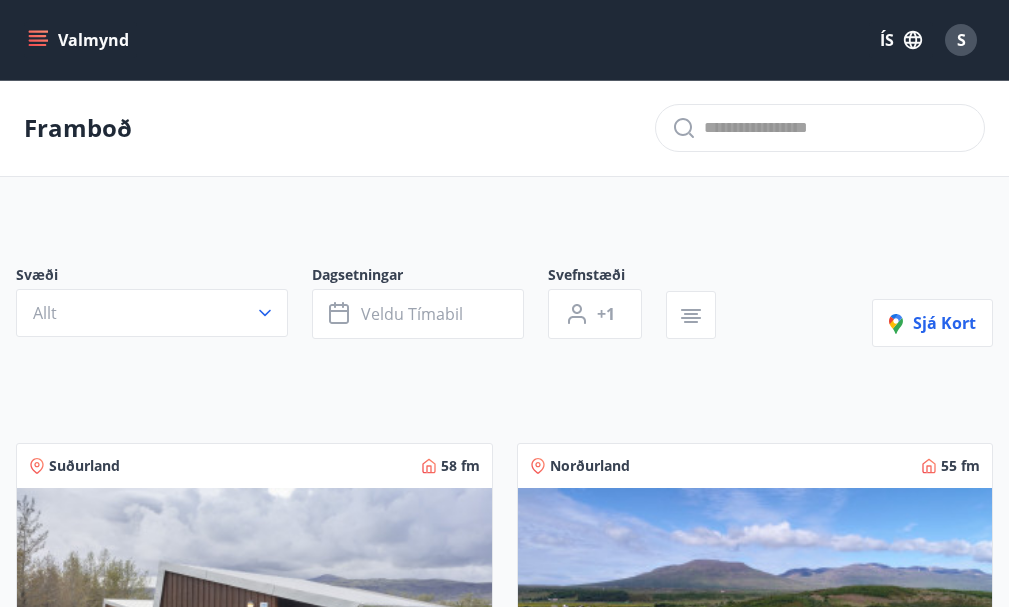 scroll, scrollTop: 300, scrollLeft: 0, axis: vertical 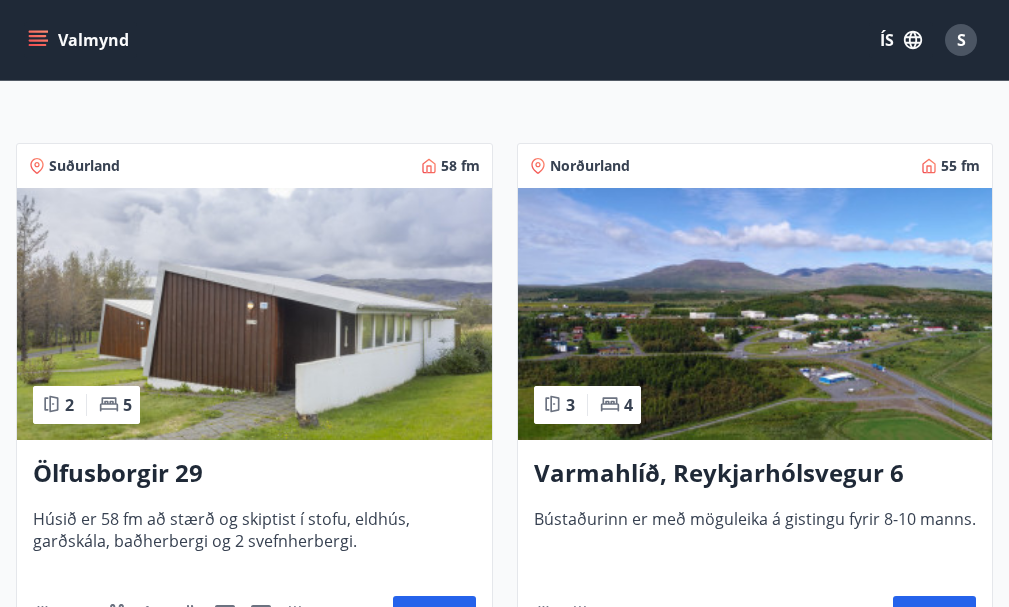 click on "Varmahlíð, Reykjarhólsvegur 6" at bounding box center (755, 474) 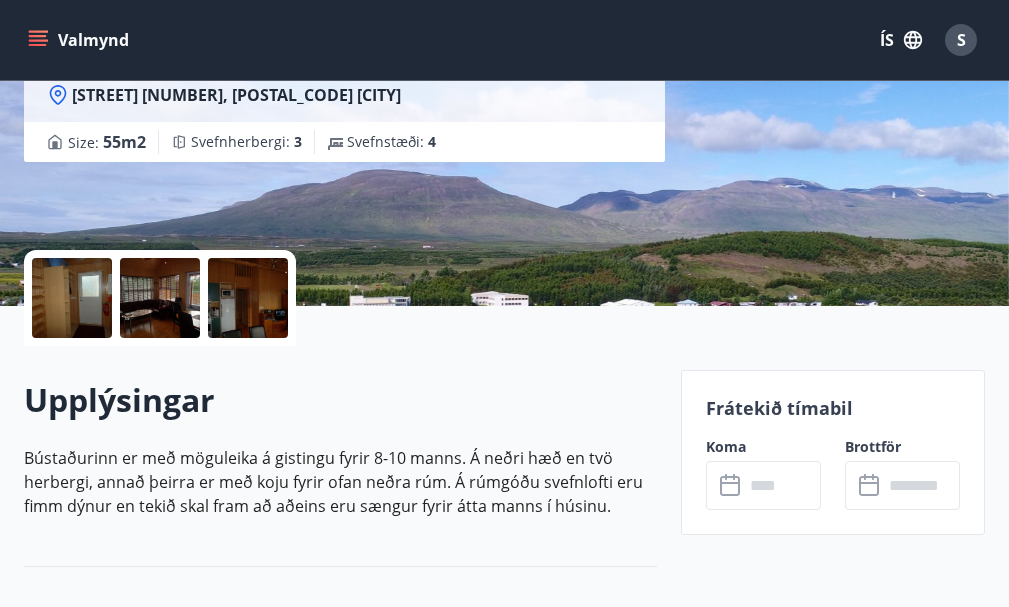 scroll, scrollTop: 300, scrollLeft: 0, axis: vertical 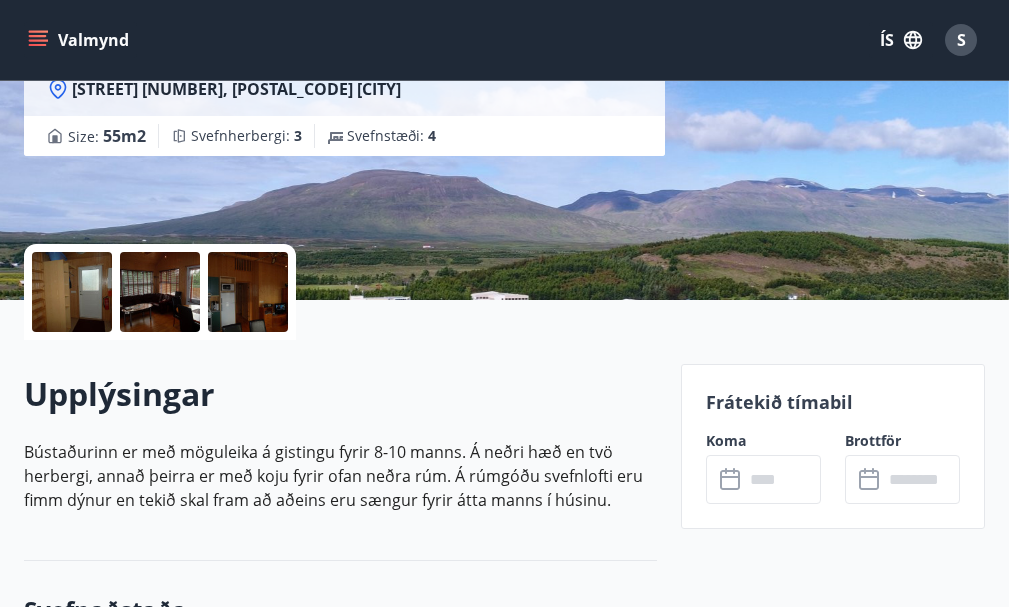 click at bounding box center (782, 479) 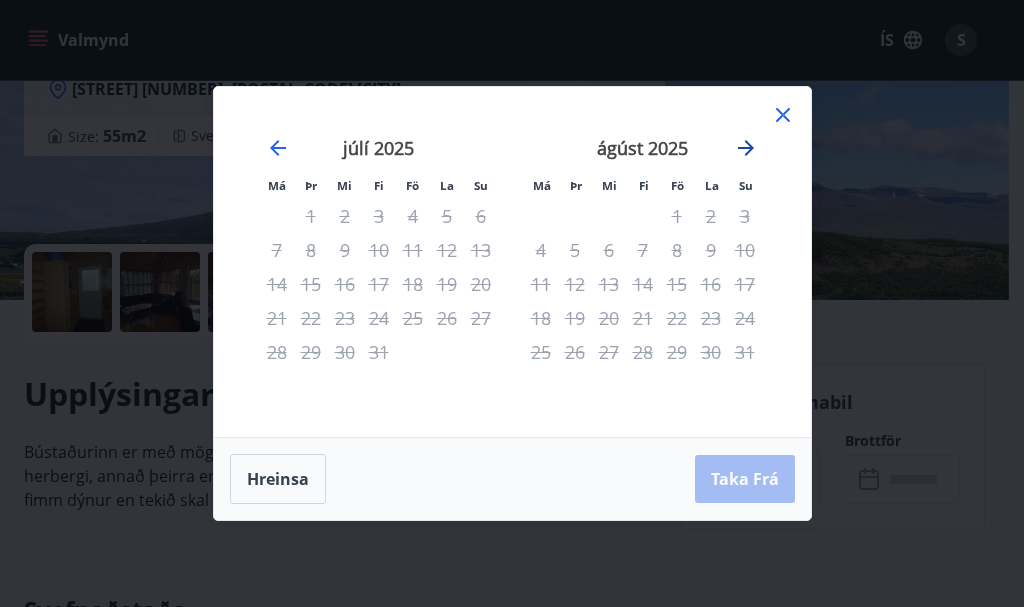 click 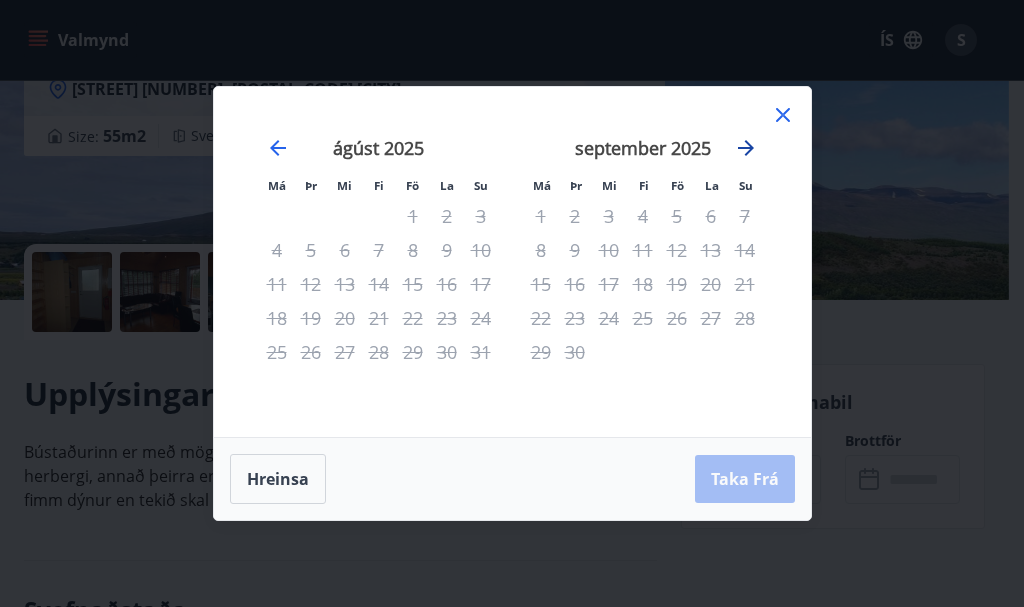 click 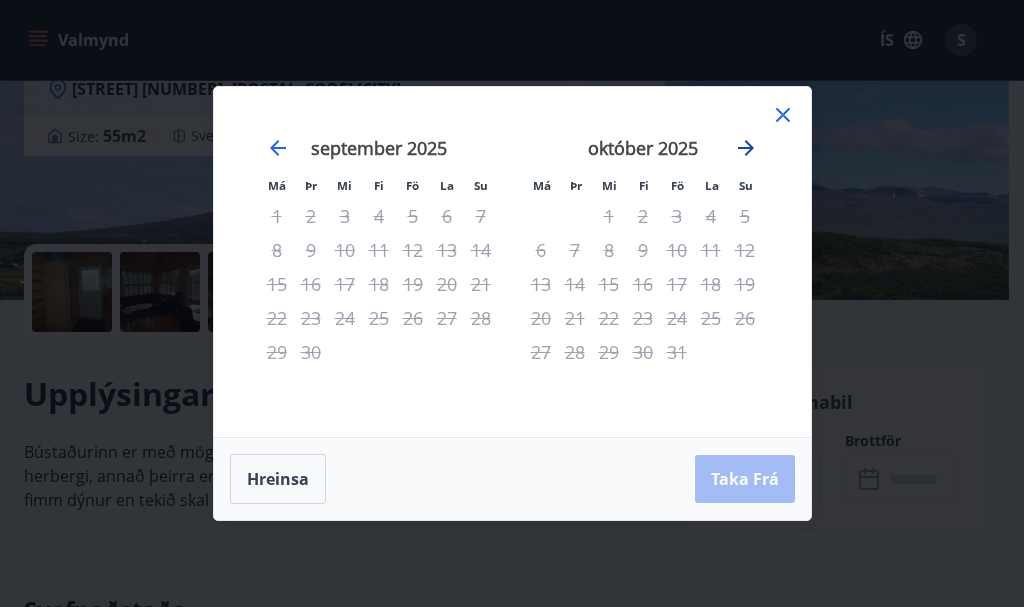 click 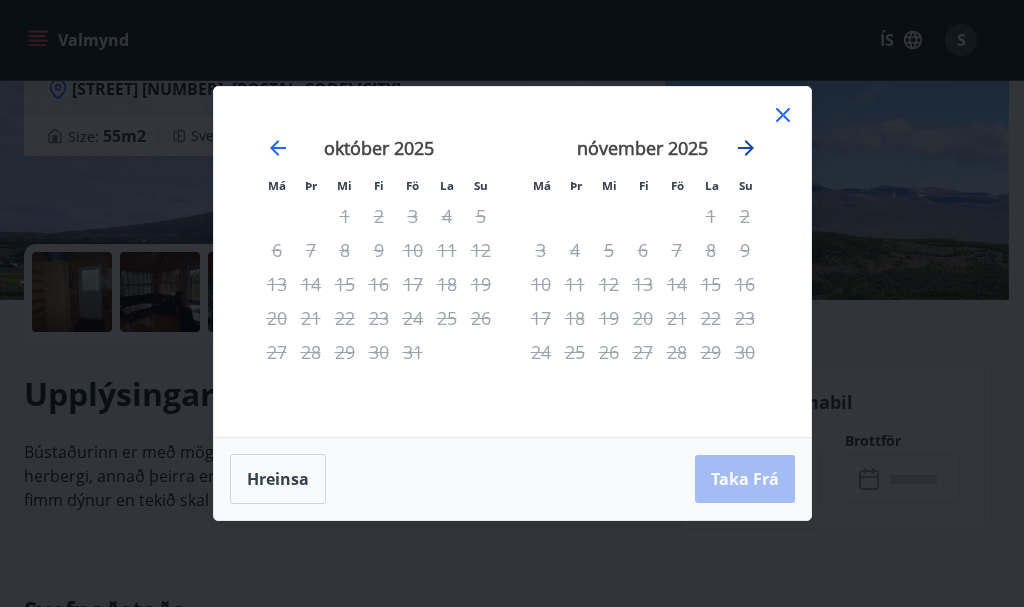 click 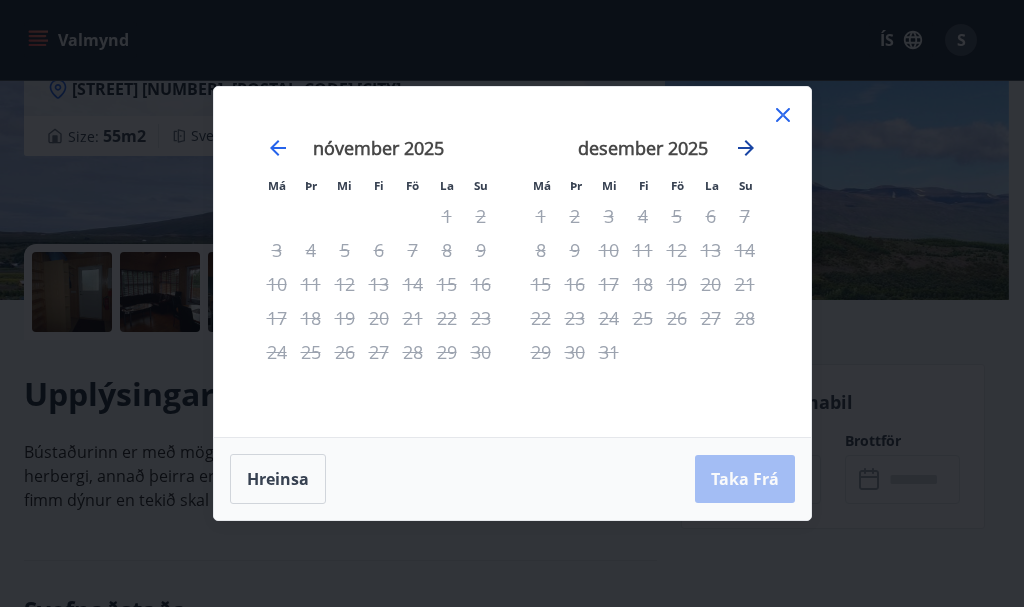 click 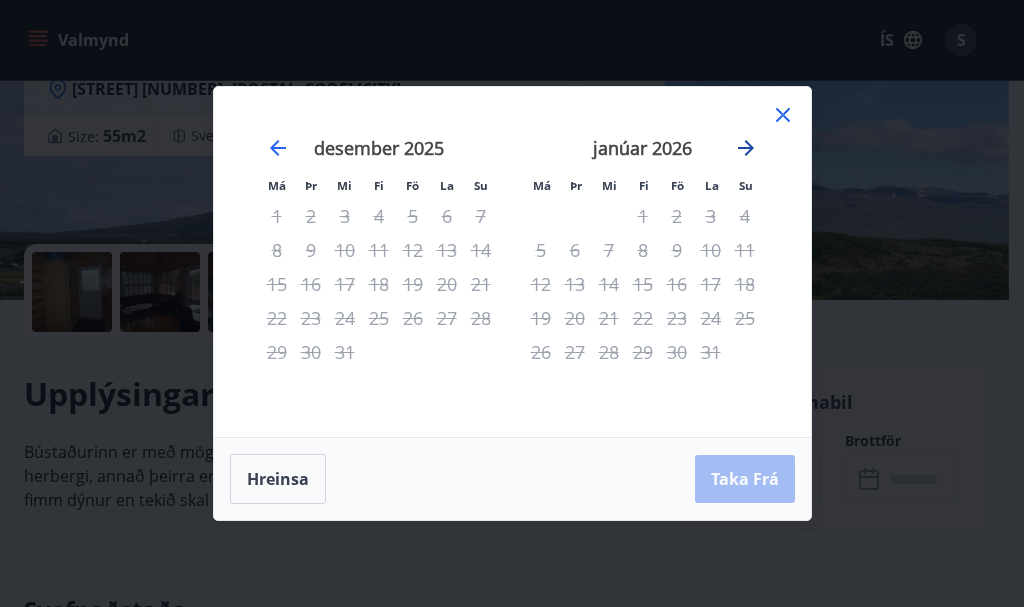 click 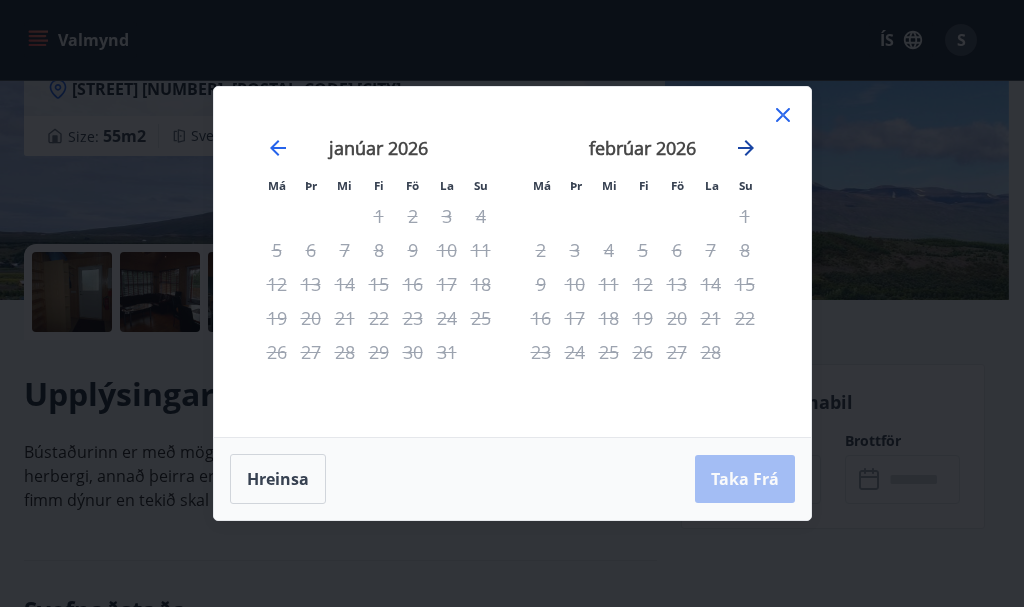 click 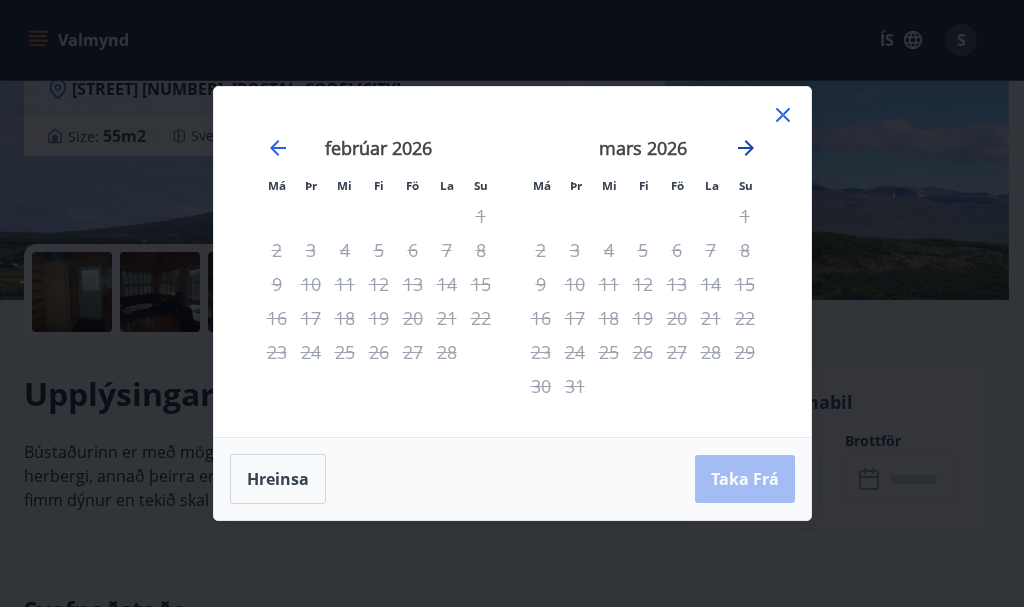 click 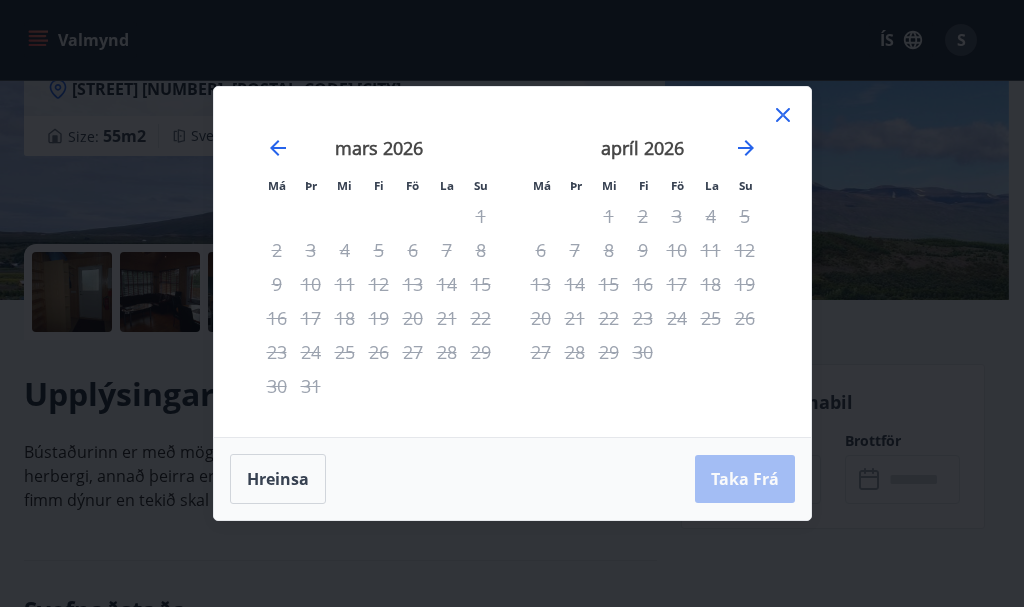 click 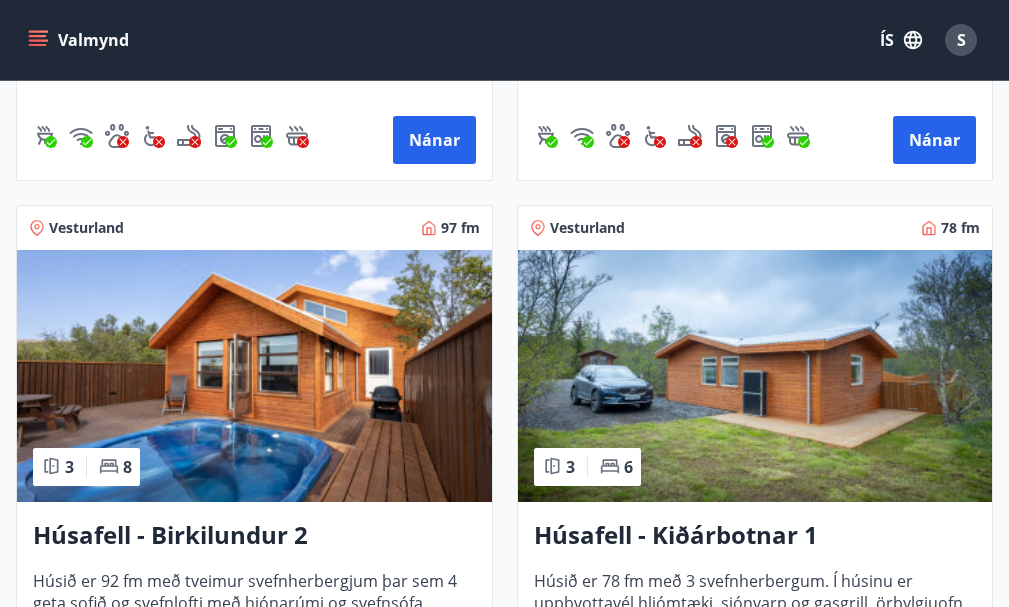 scroll, scrollTop: 1900, scrollLeft: 0, axis: vertical 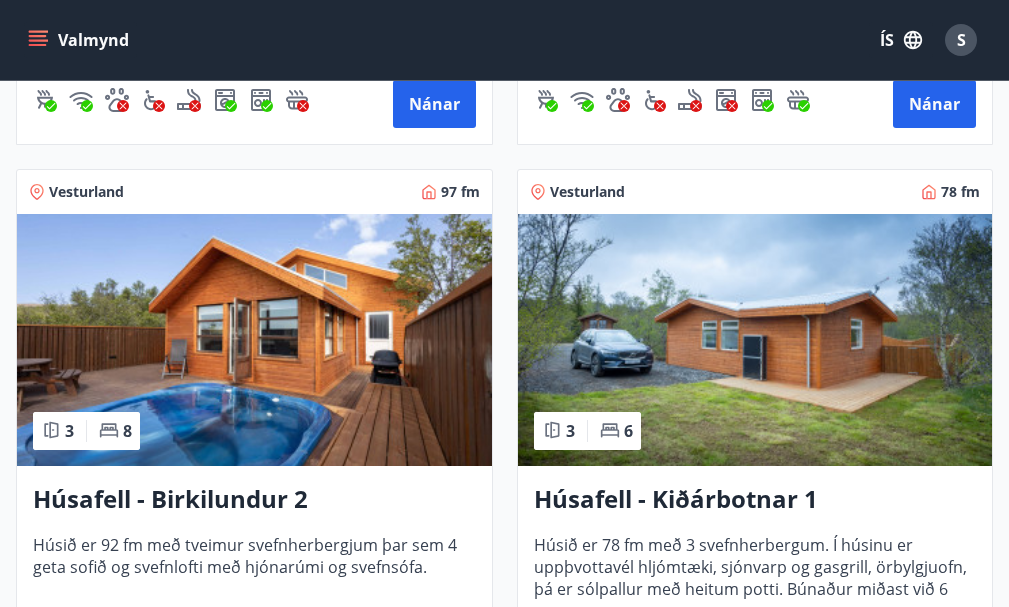 click at bounding box center (254, 340) 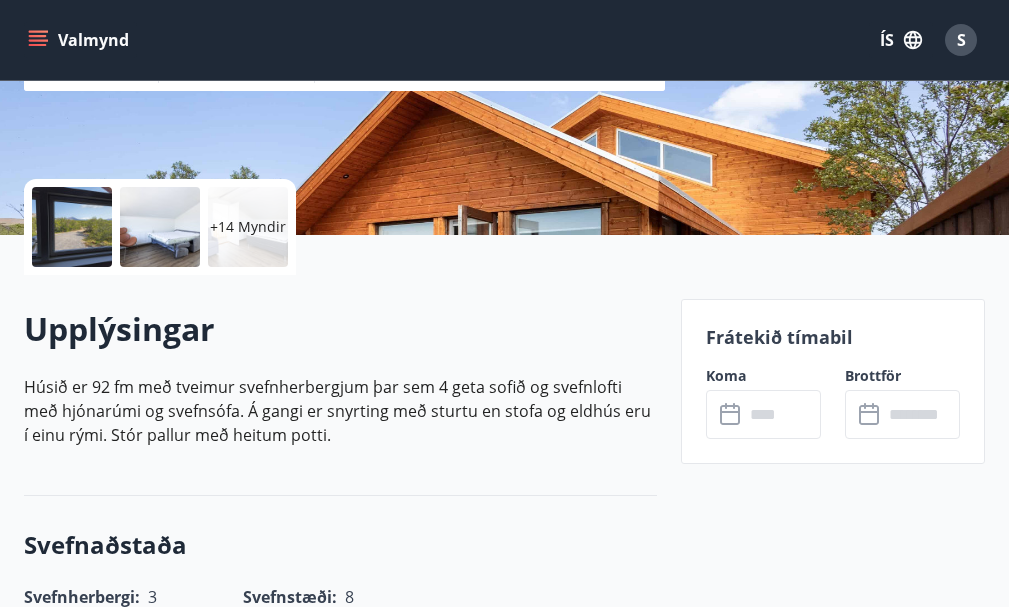 scroll, scrollTop: 400, scrollLeft: 0, axis: vertical 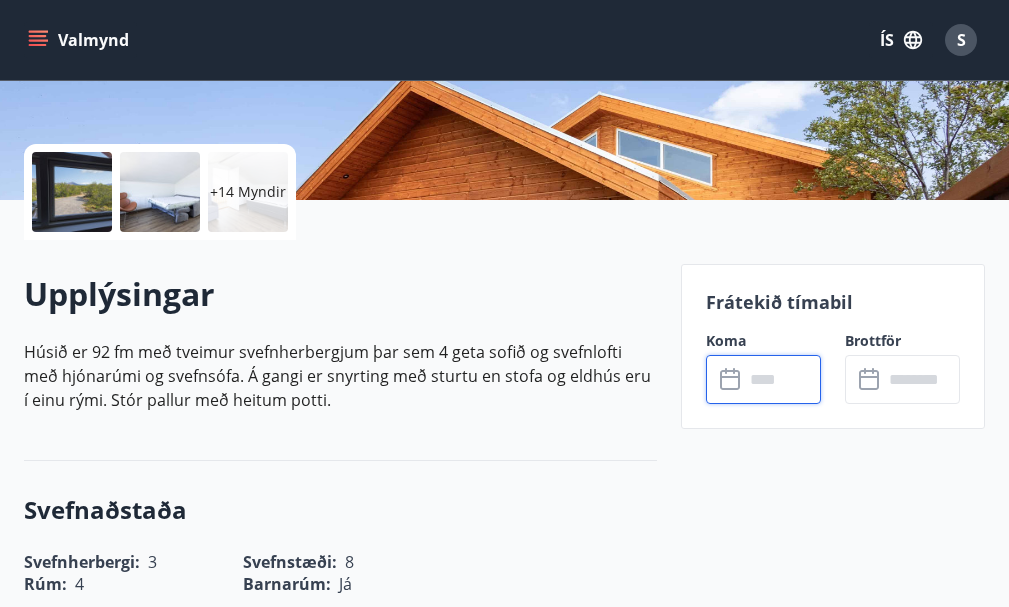 click at bounding box center (782, 379) 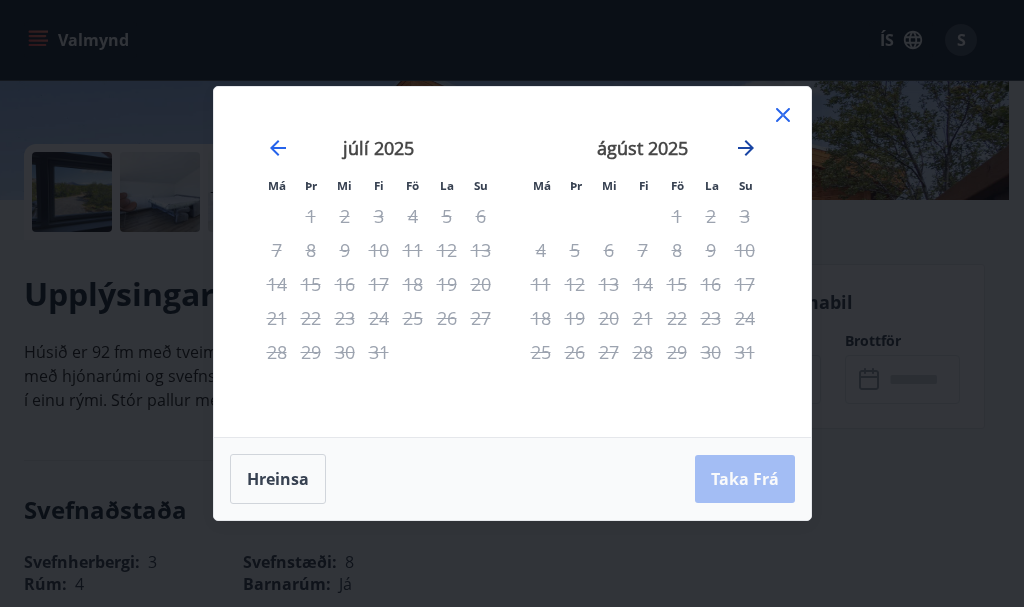 click 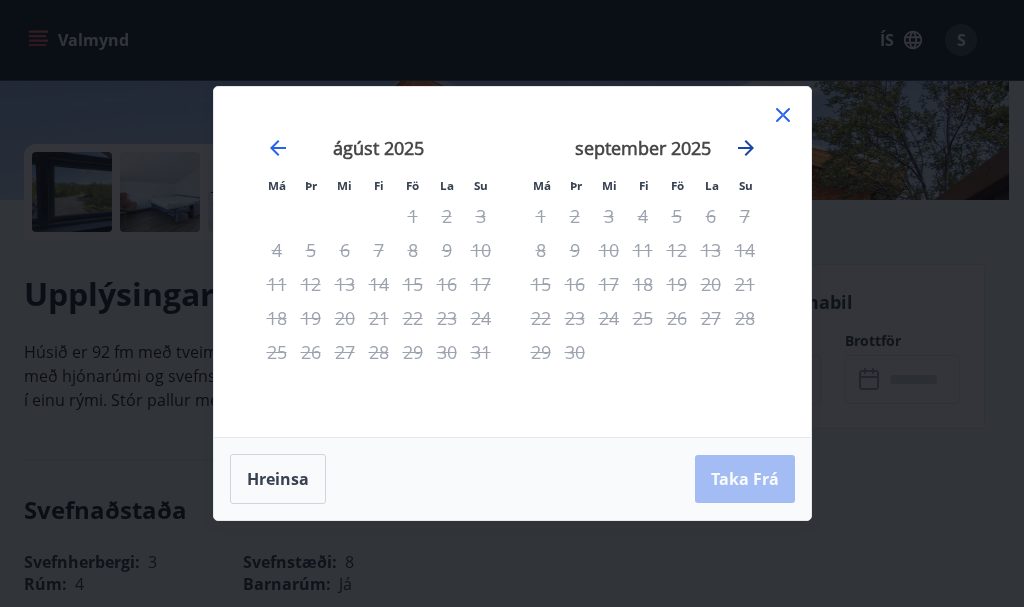 click 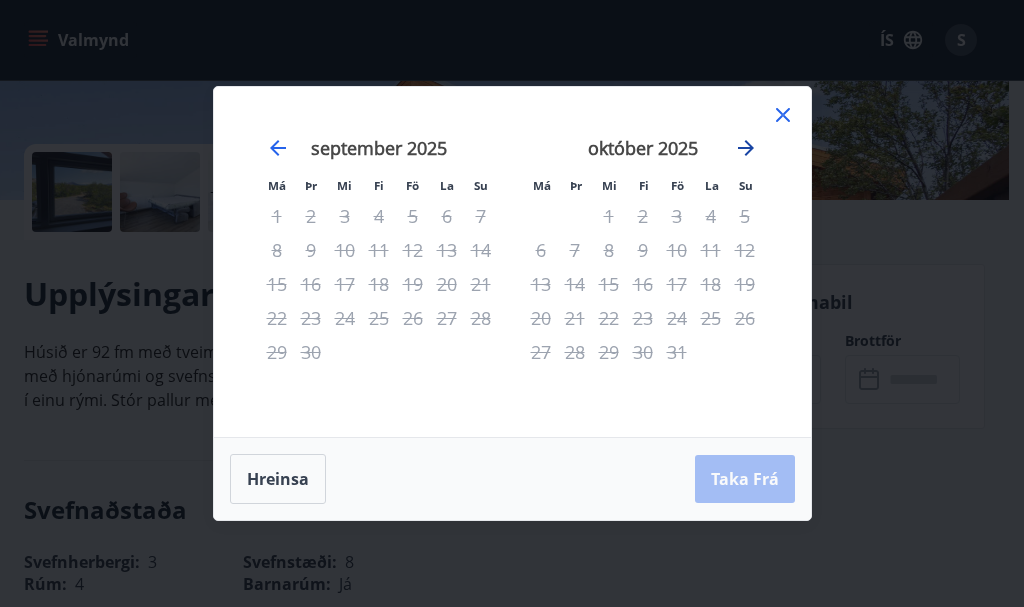 click 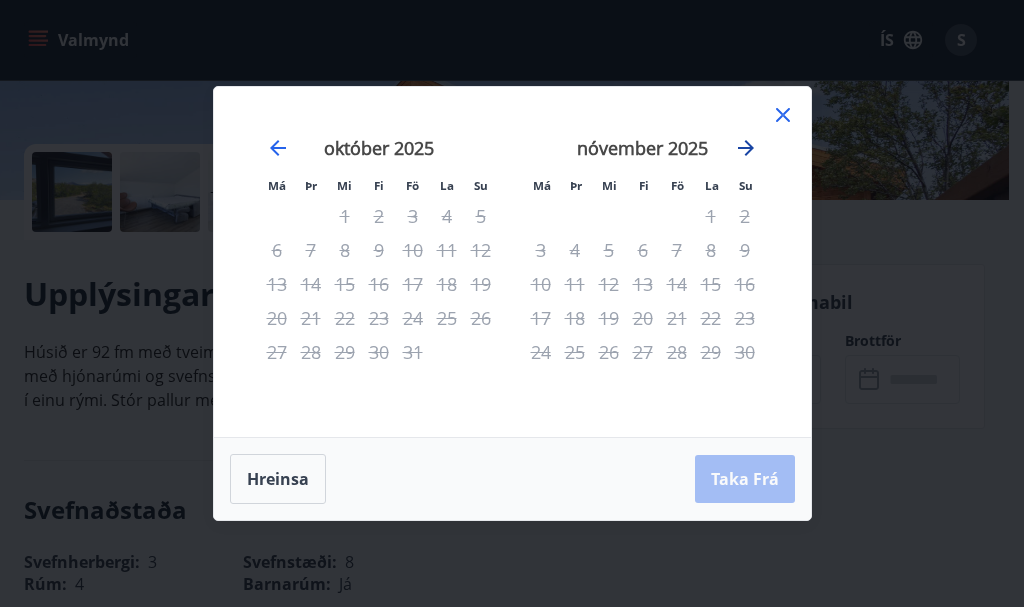 click 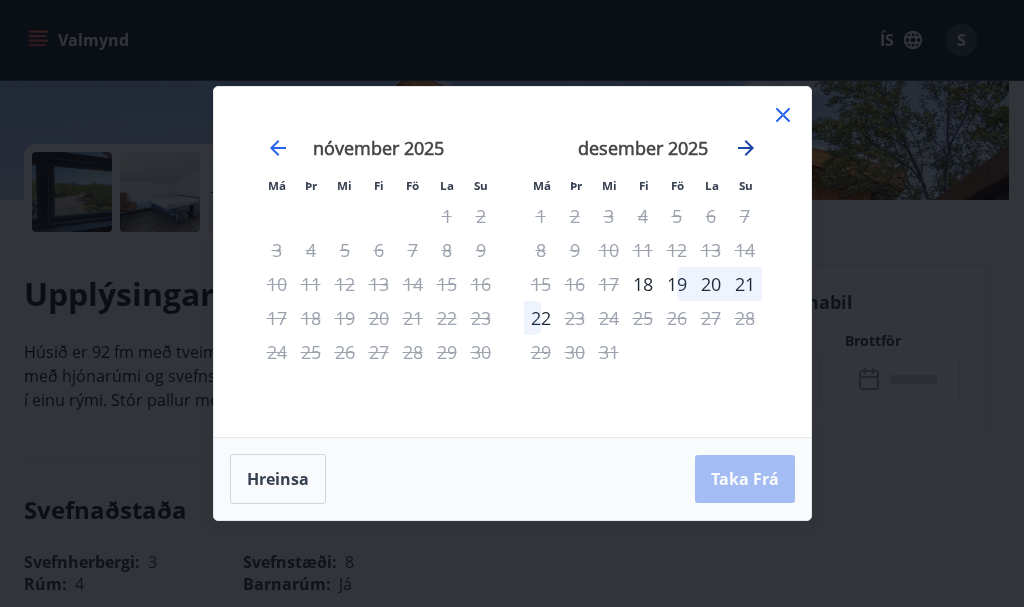 click 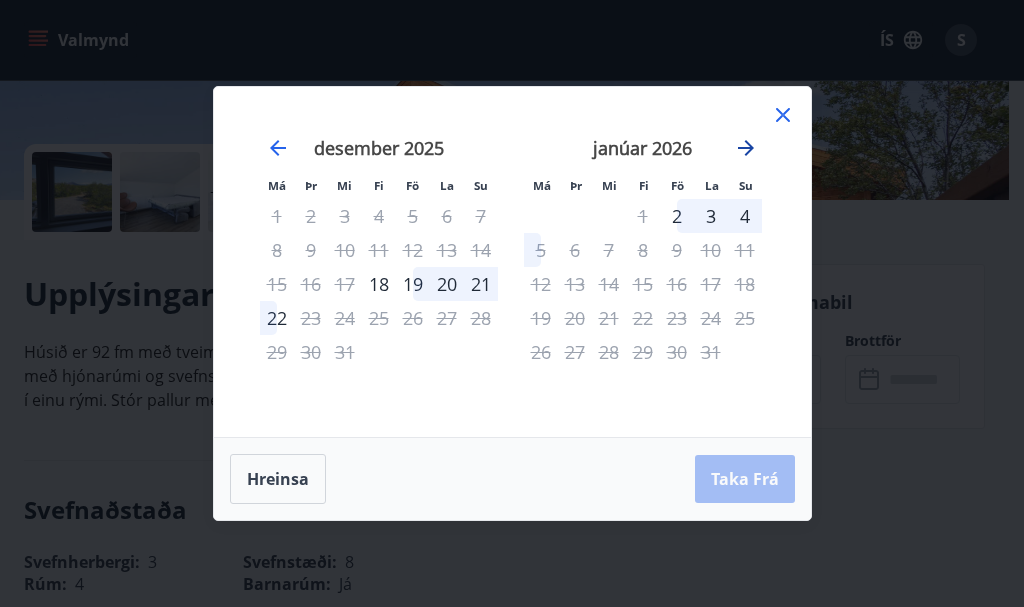 click 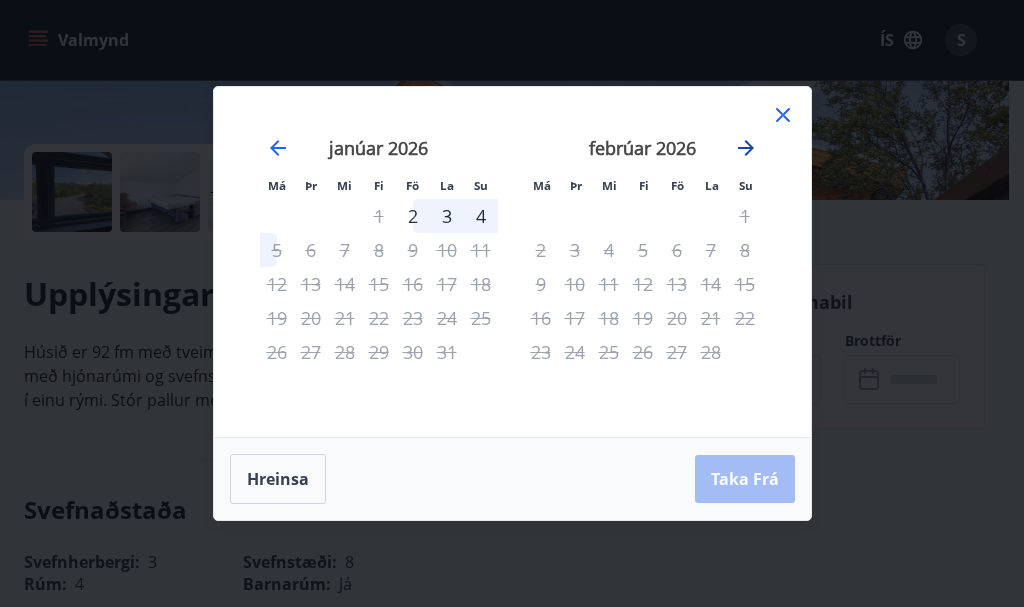 click 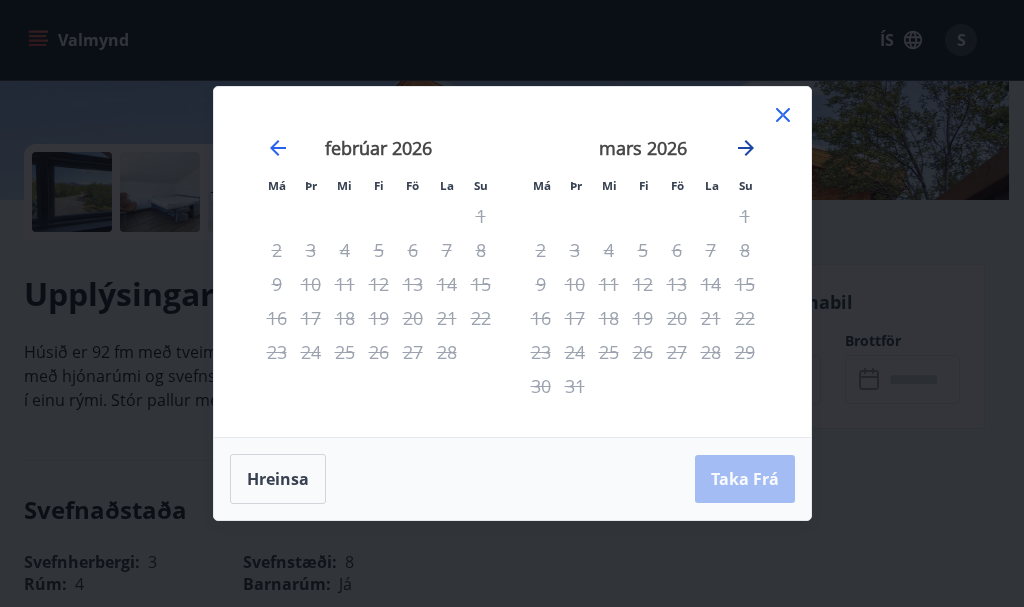 click 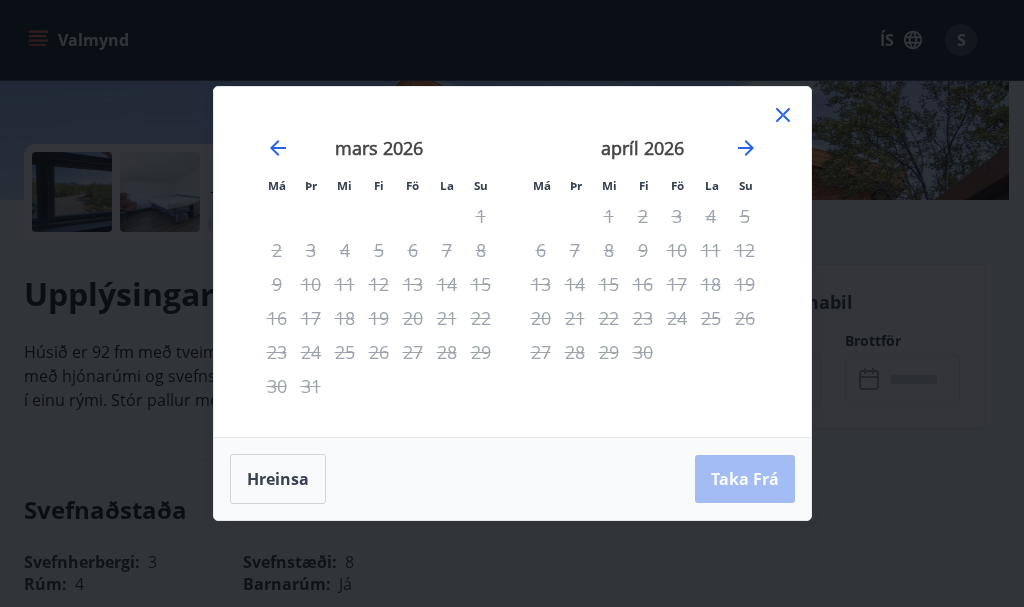 click 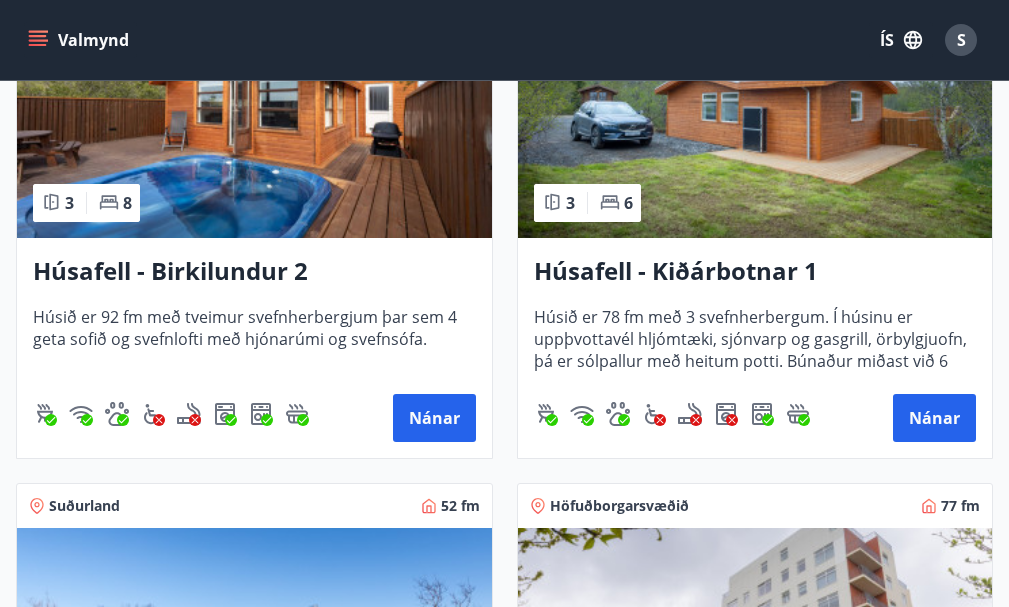 scroll, scrollTop: 2000, scrollLeft: 0, axis: vertical 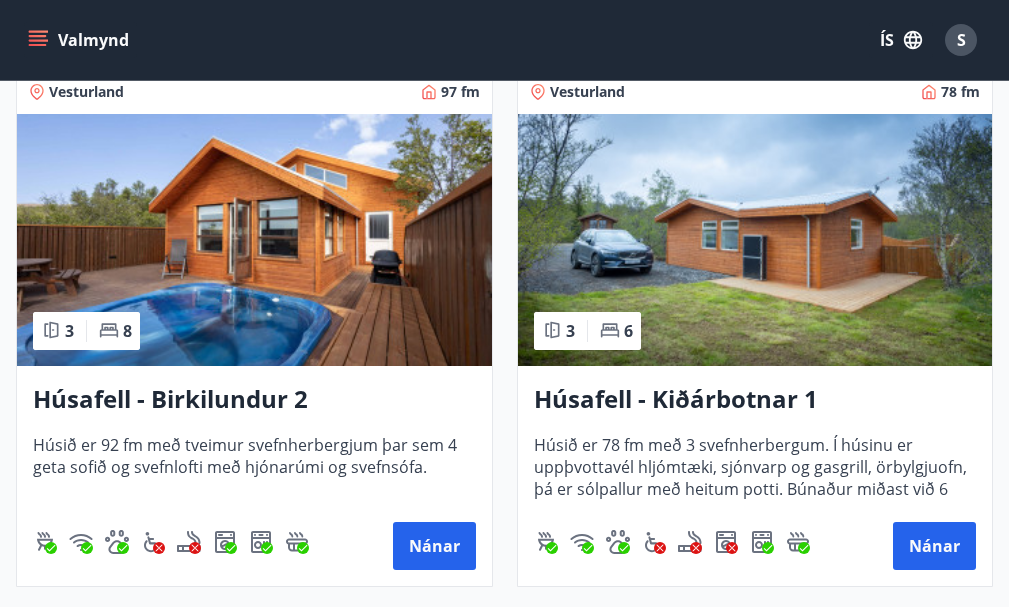 click at bounding box center [755, 240] 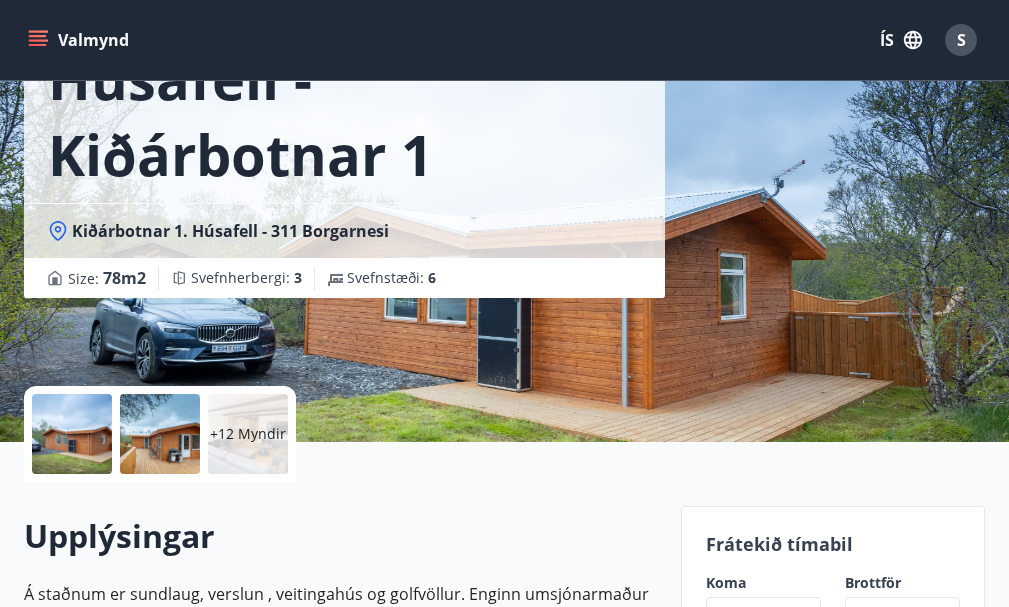 scroll, scrollTop: 300, scrollLeft: 0, axis: vertical 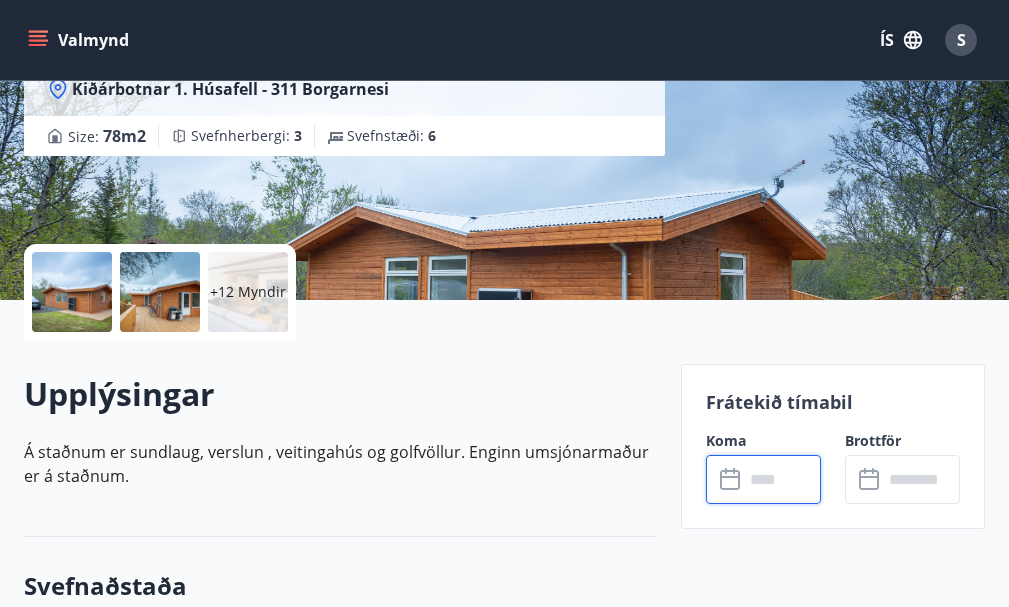 click at bounding box center [782, 479] 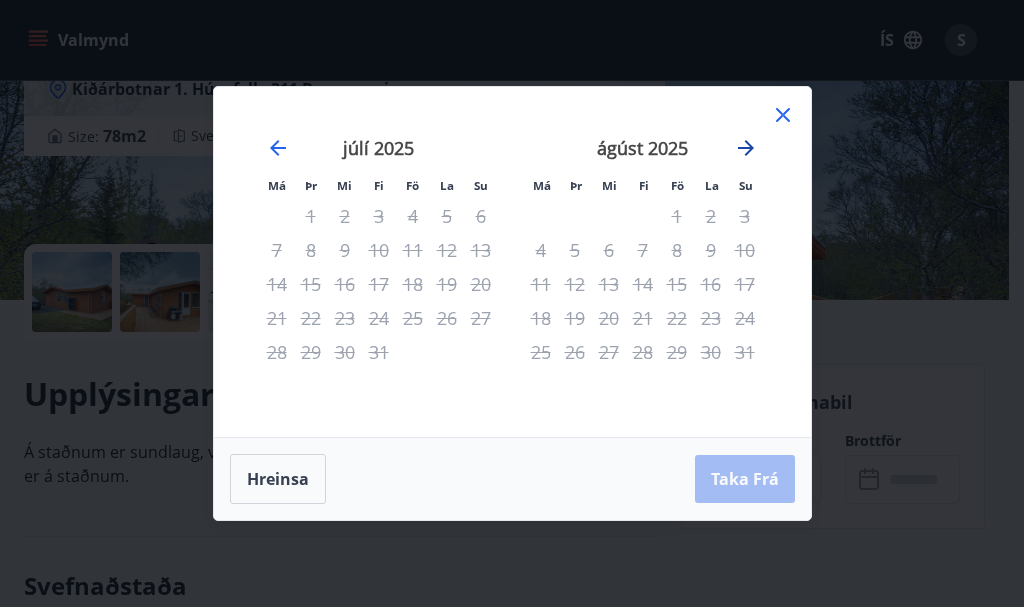 click 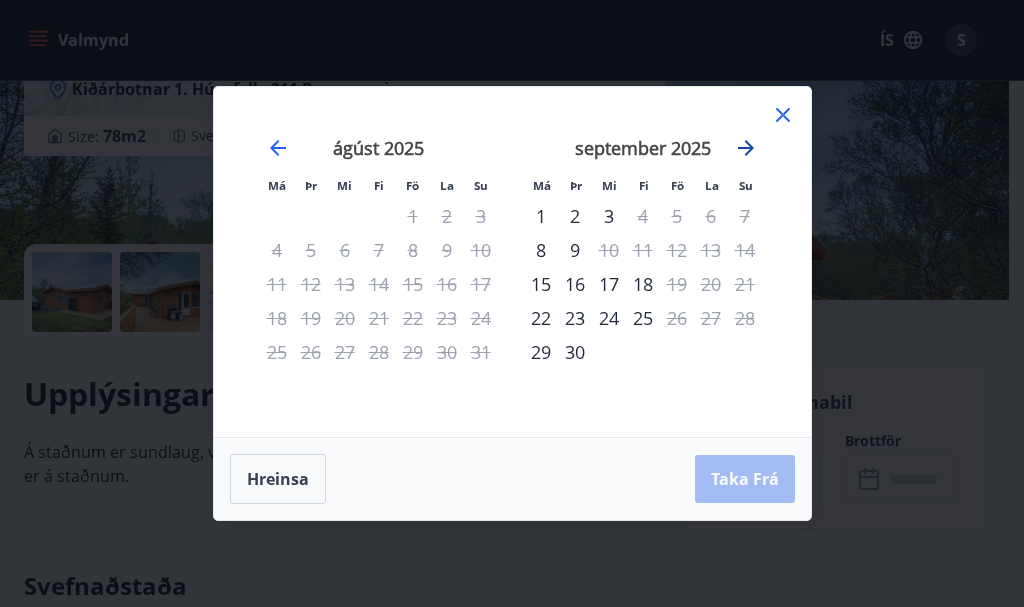 click 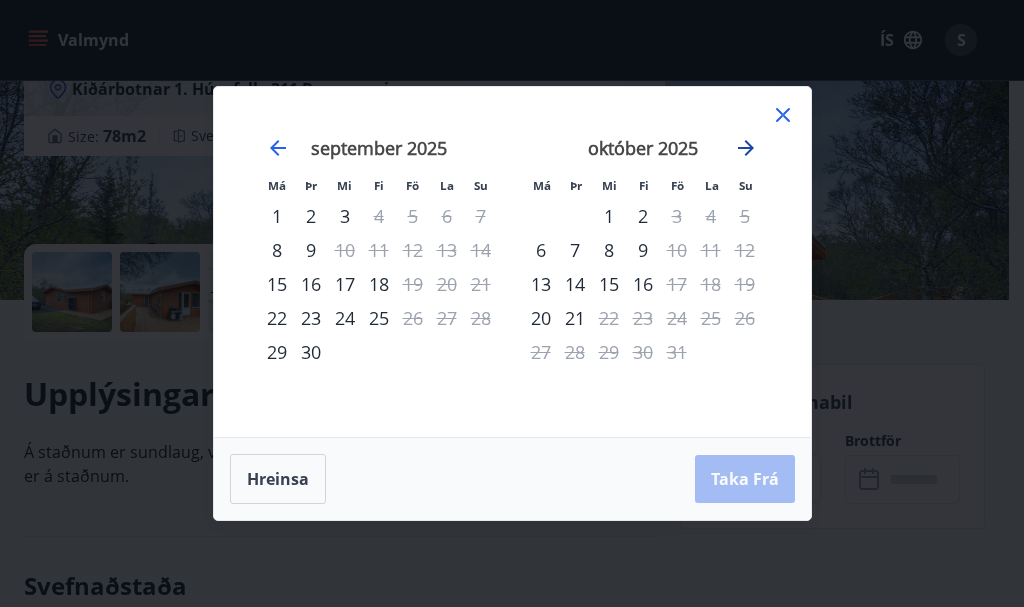 click 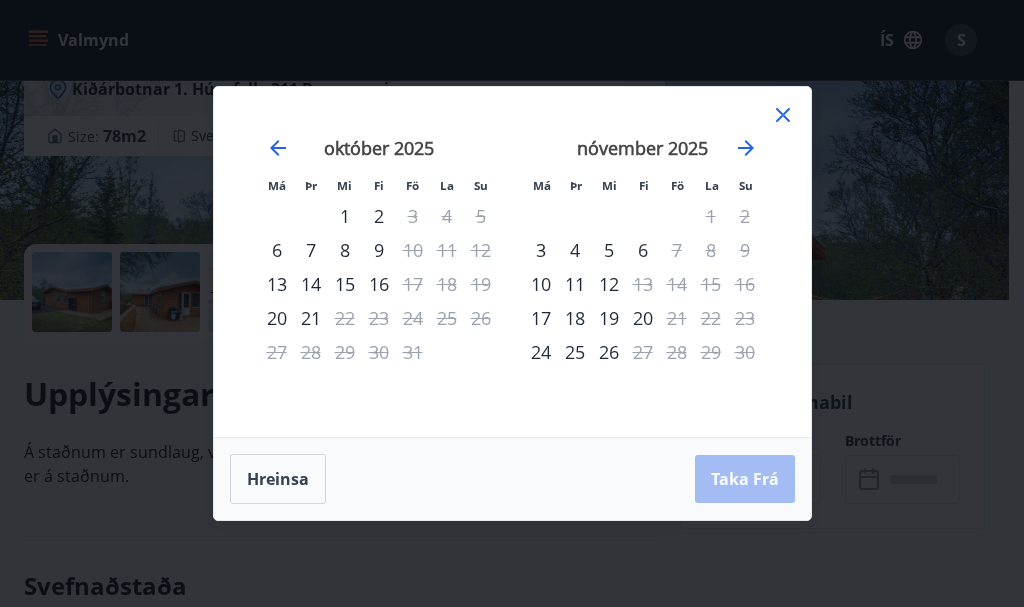 click 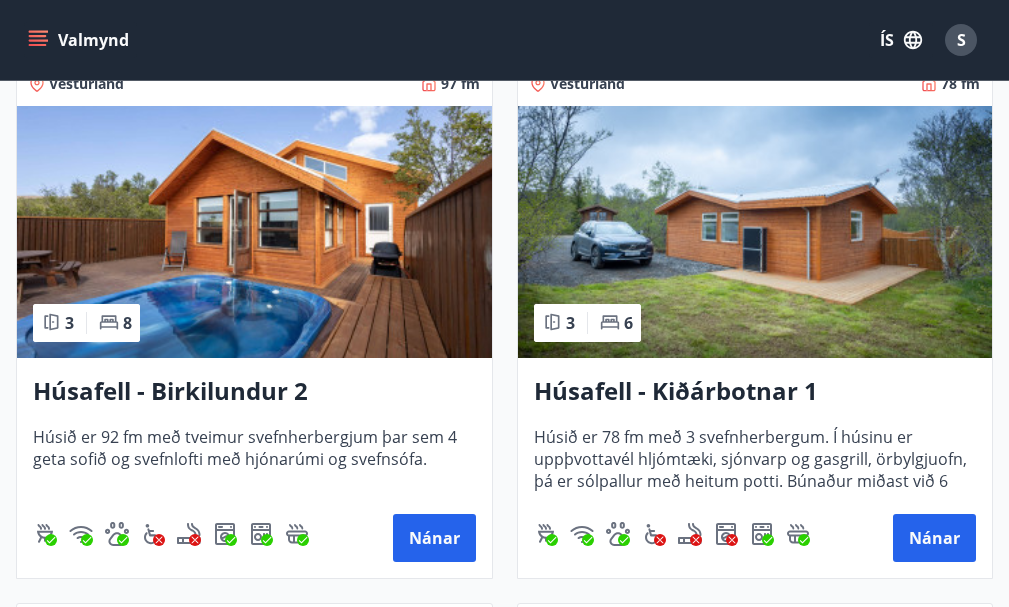 scroll, scrollTop: 2000, scrollLeft: 0, axis: vertical 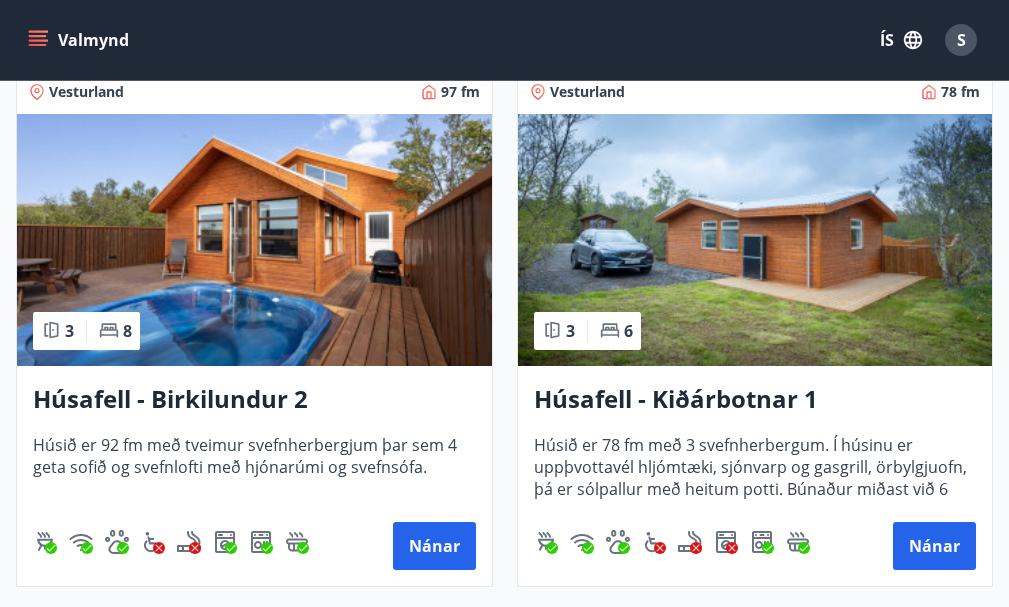 click on "Húsafell - Kiðárbotnar 1" at bounding box center [755, 400] 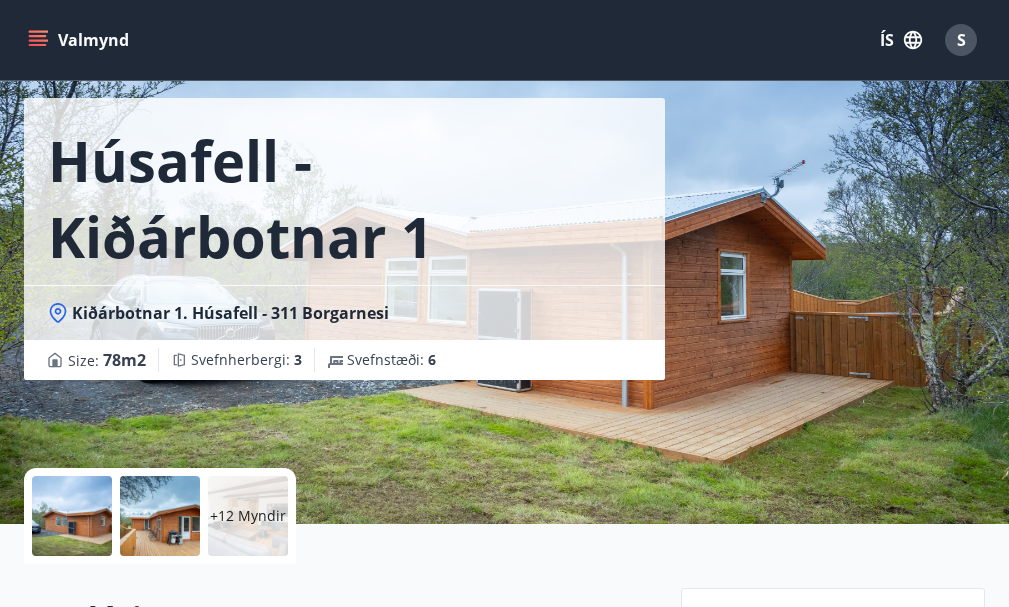 scroll, scrollTop: 300, scrollLeft: 0, axis: vertical 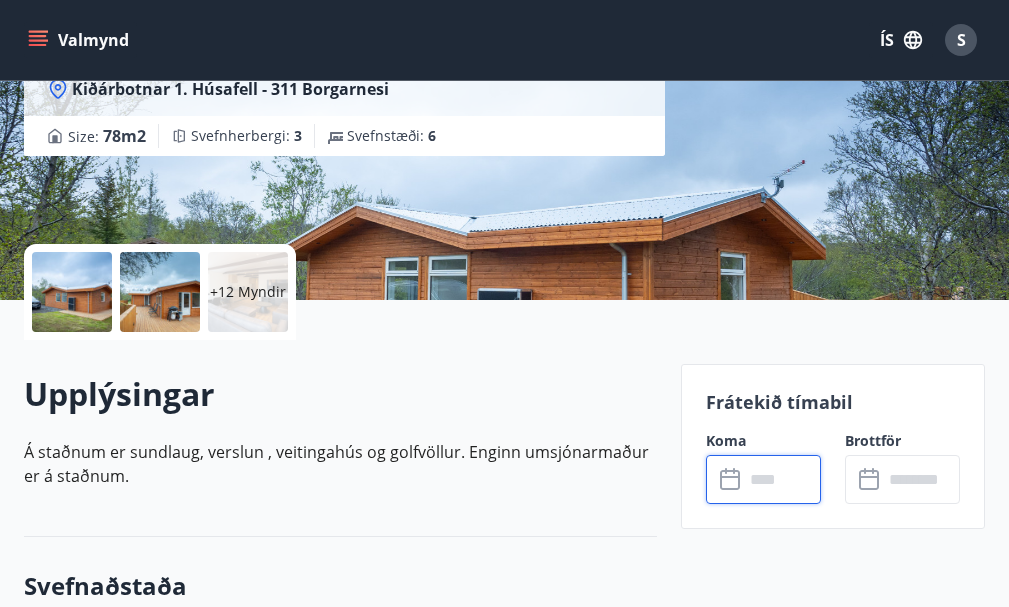 click at bounding box center (782, 479) 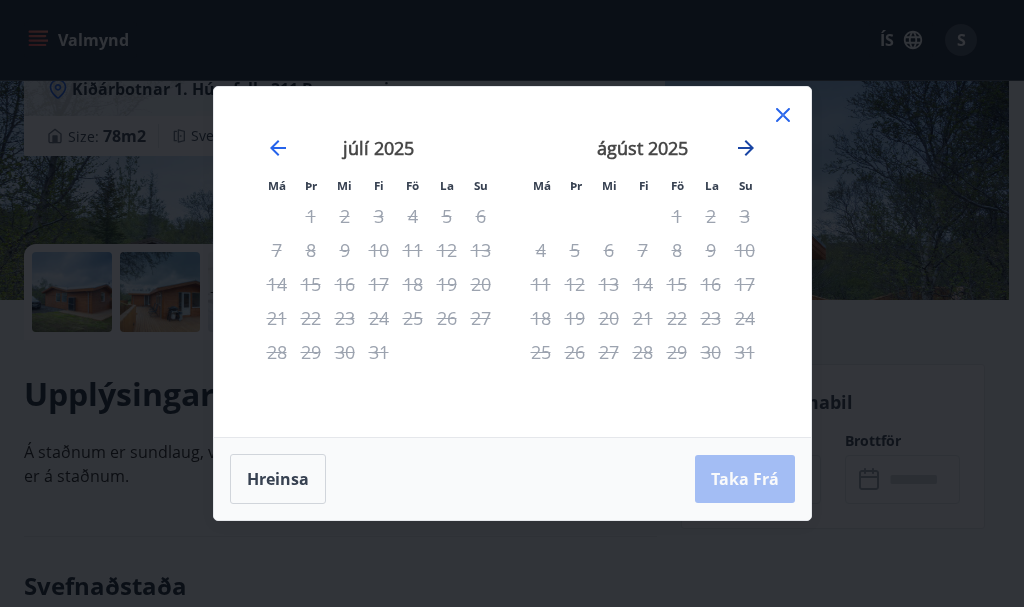 click 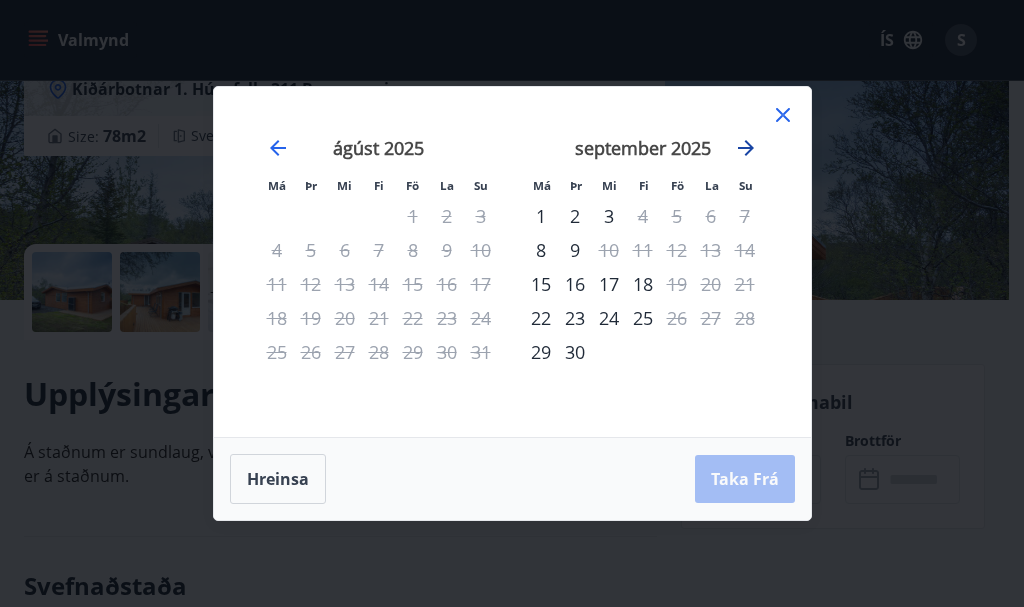 click 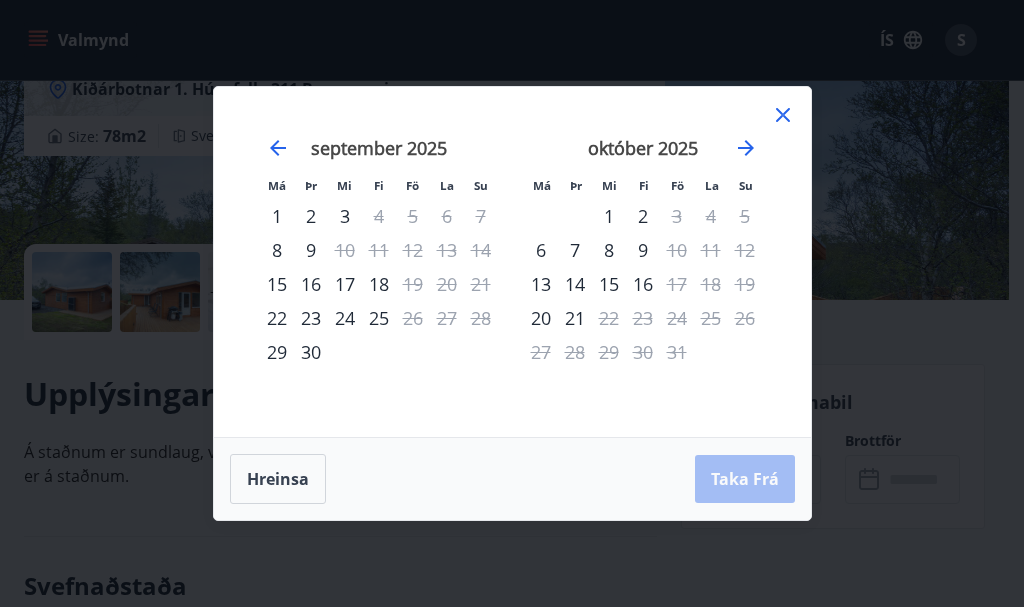 click 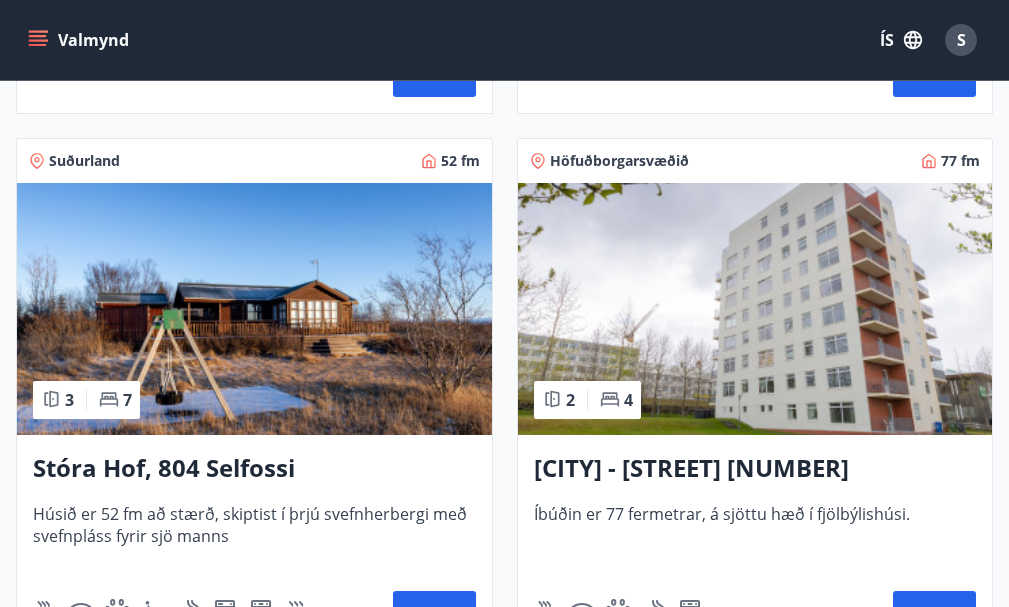 scroll, scrollTop: 2600, scrollLeft: 0, axis: vertical 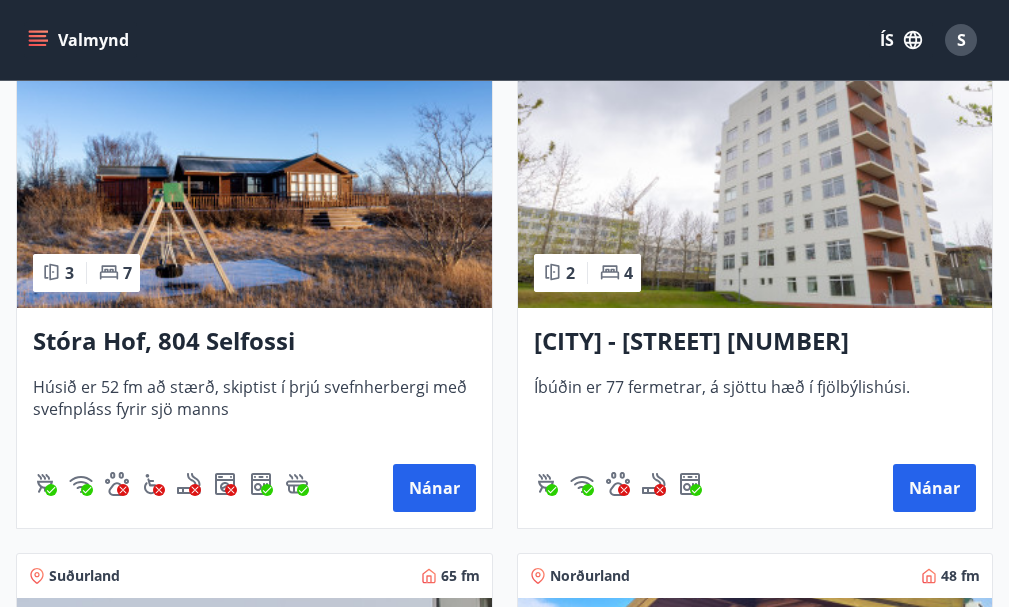 click on "Stóra Hof,  804  Selfossi" at bounding box center (254, 342) 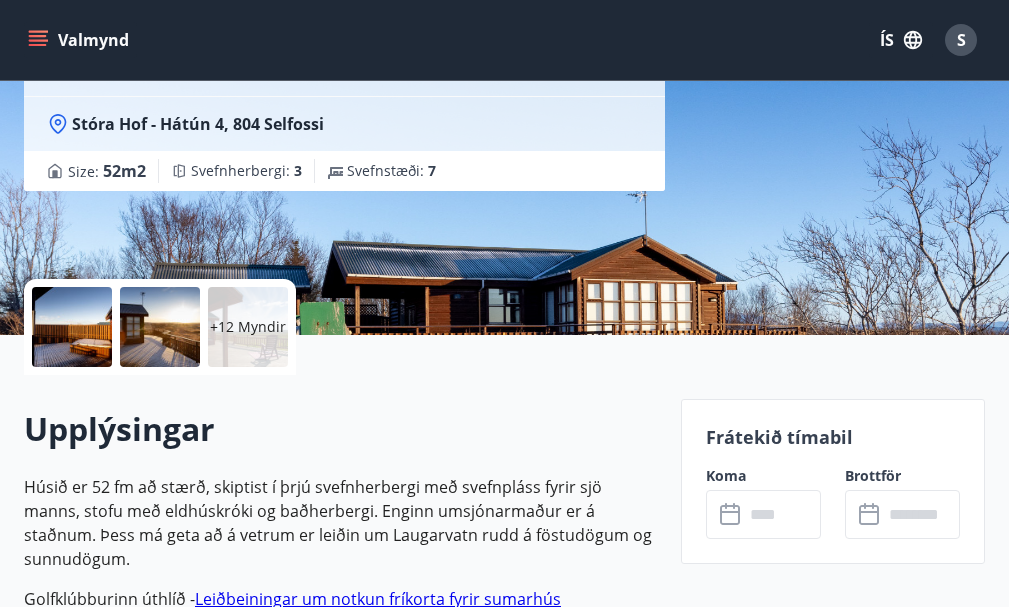 scroll, scrollTop: 300, scrollLeft: 0, axis: vertical 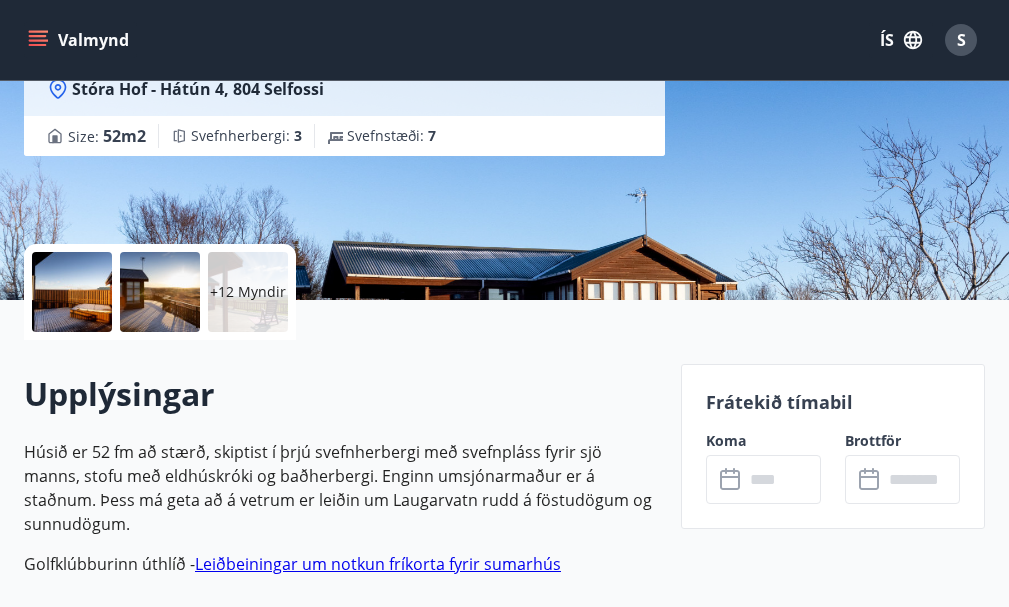 click at bounding box center [782, 479] 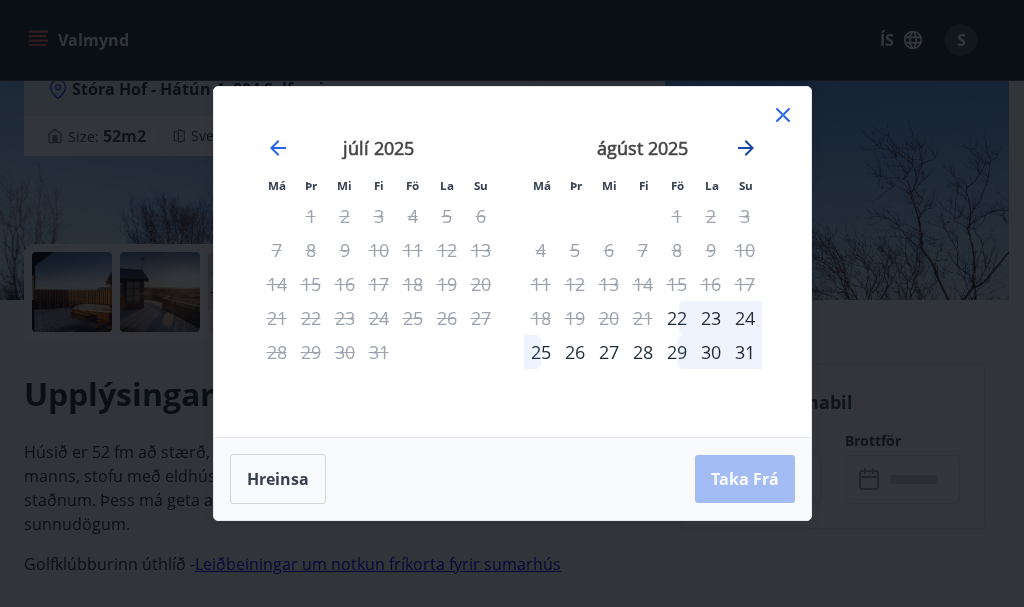 click 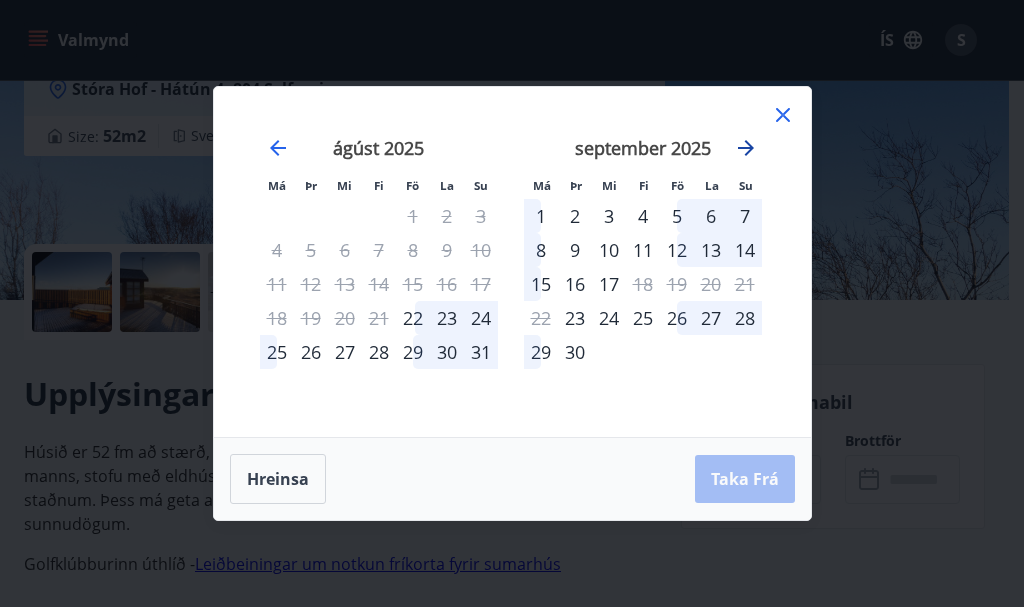 click 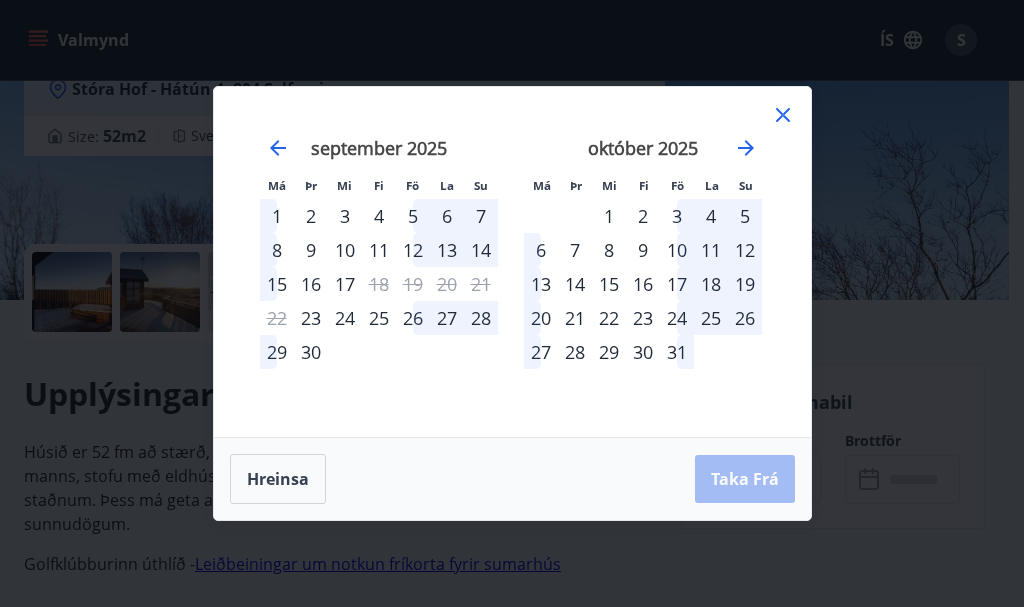click 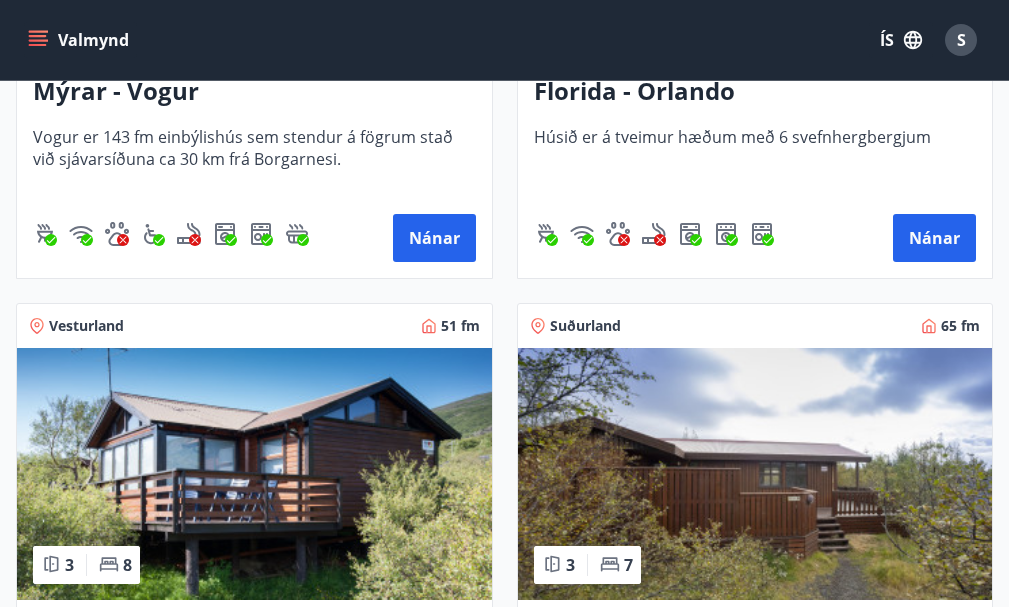 scroll, scrollTop: 4200, scrollLeft: 0, axis: vertical 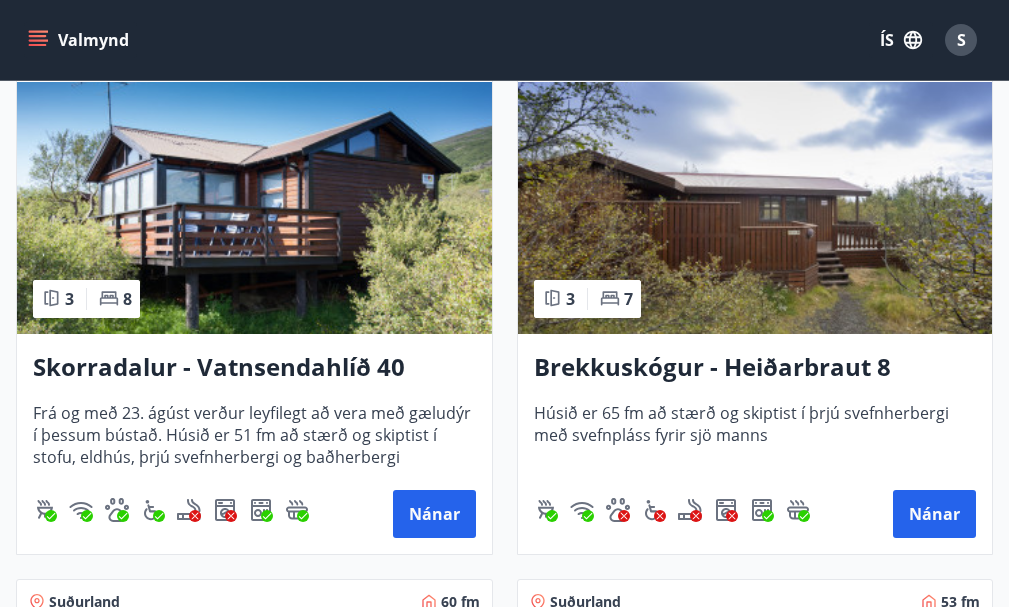click on "Brekkuskógur - Heiðarbraut 8" at bounding box center [755, 368] 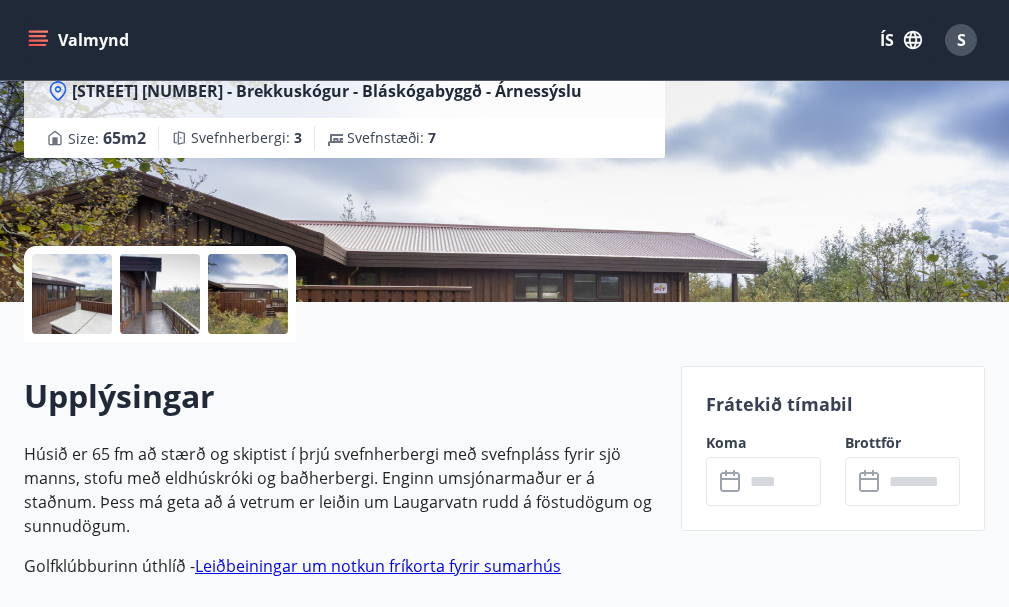 scroll, scrollTop: 300, scrollLeft: 0, axis: vertical 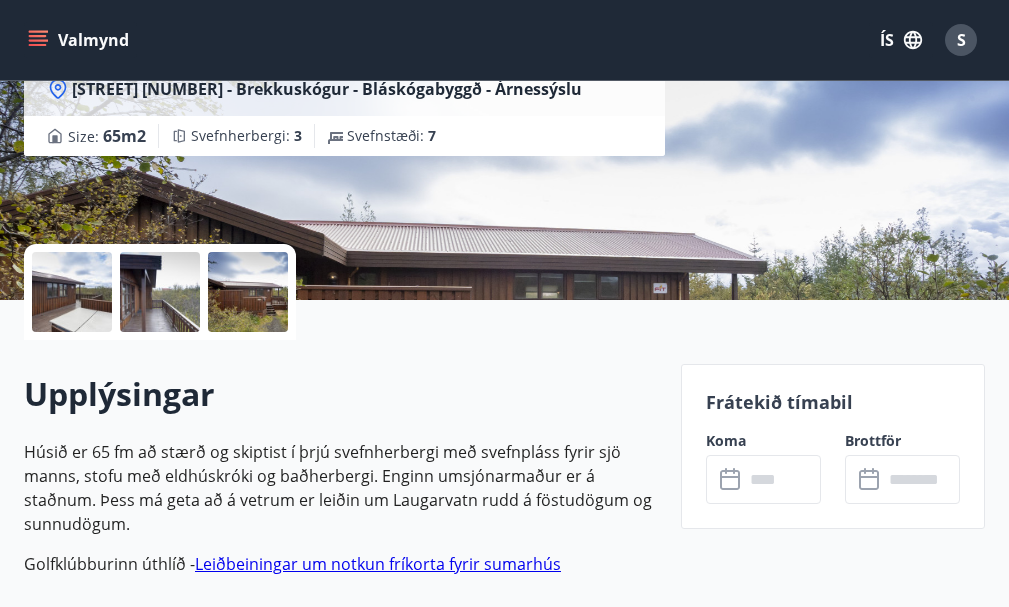 click at bounding box center [782, 479] 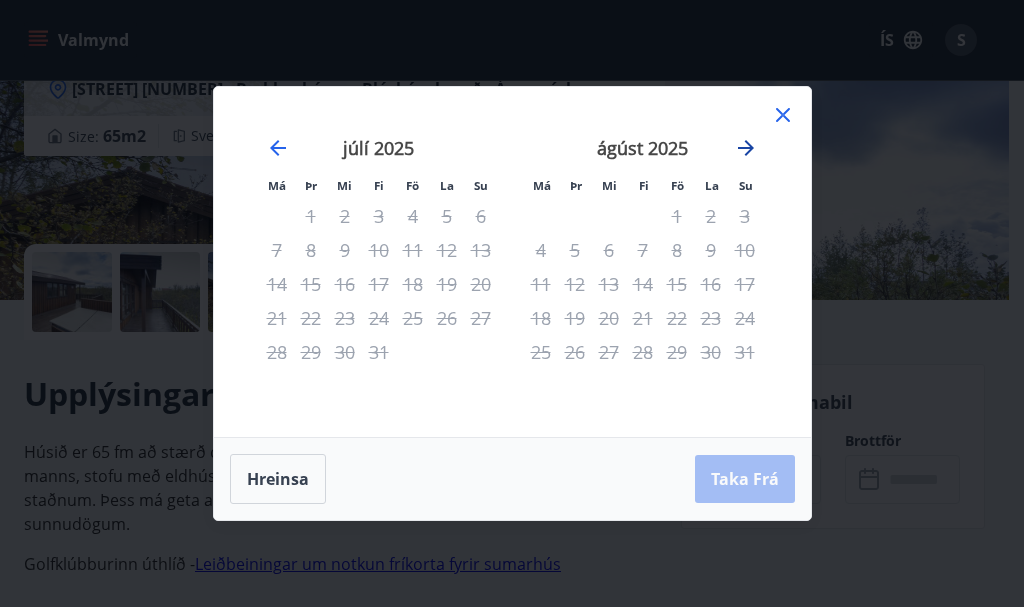 click 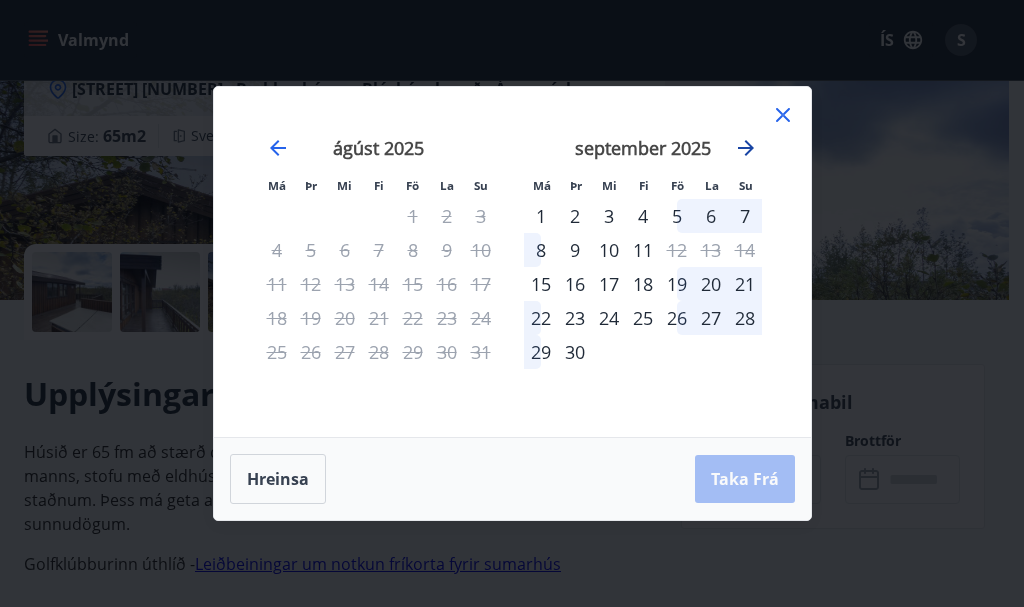 click 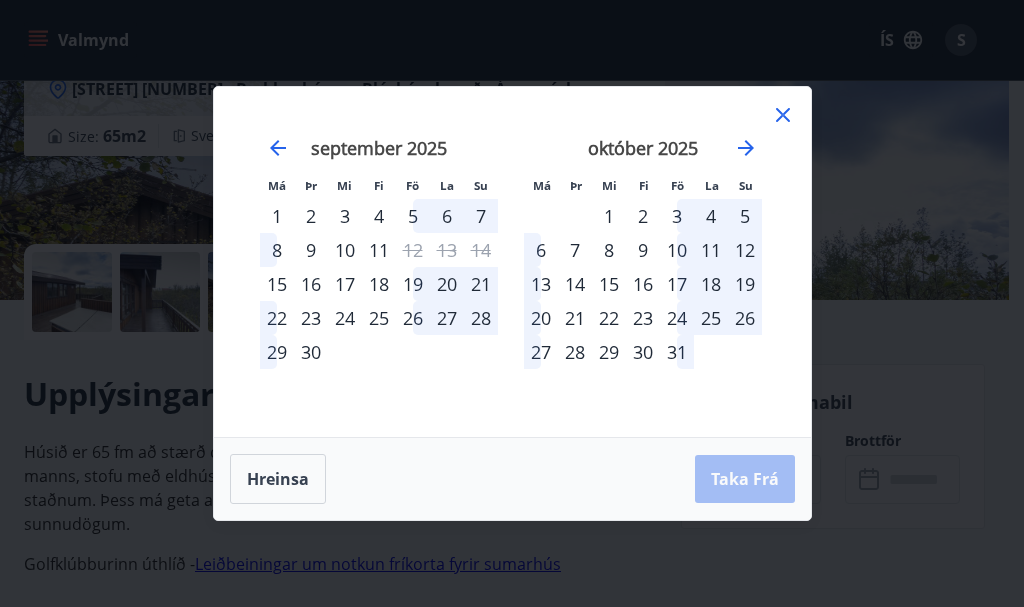 click 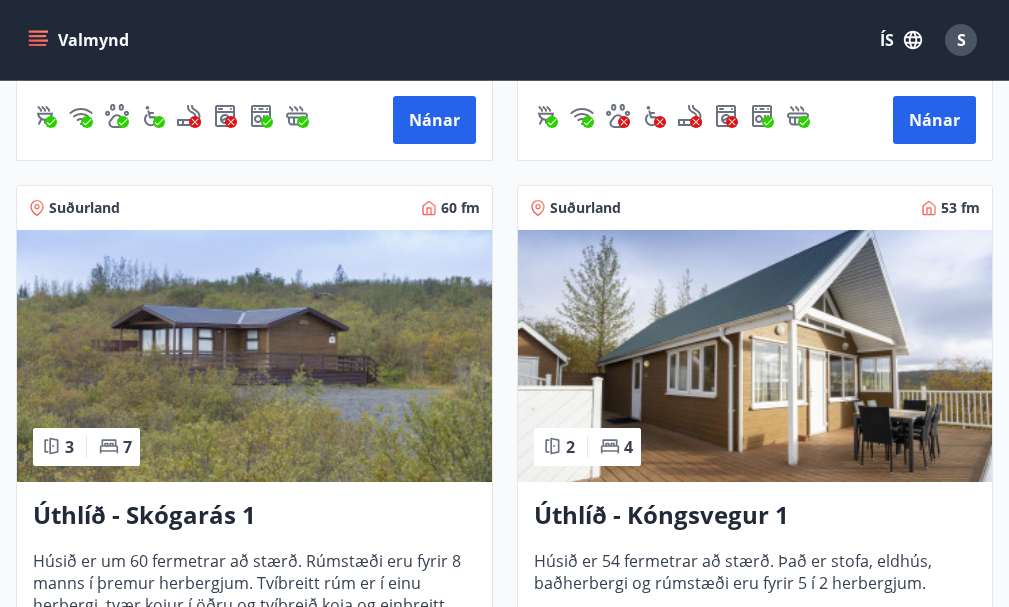 scroll, scrollTop: 4600, scrollLeft: 0, axis: vertical 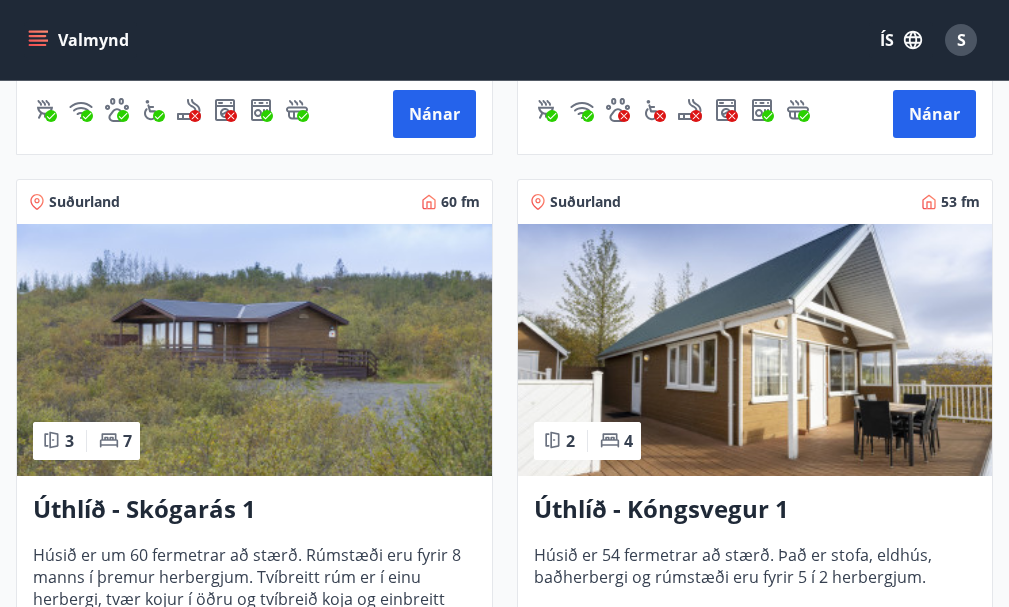 click at bounding box center (254, 350) 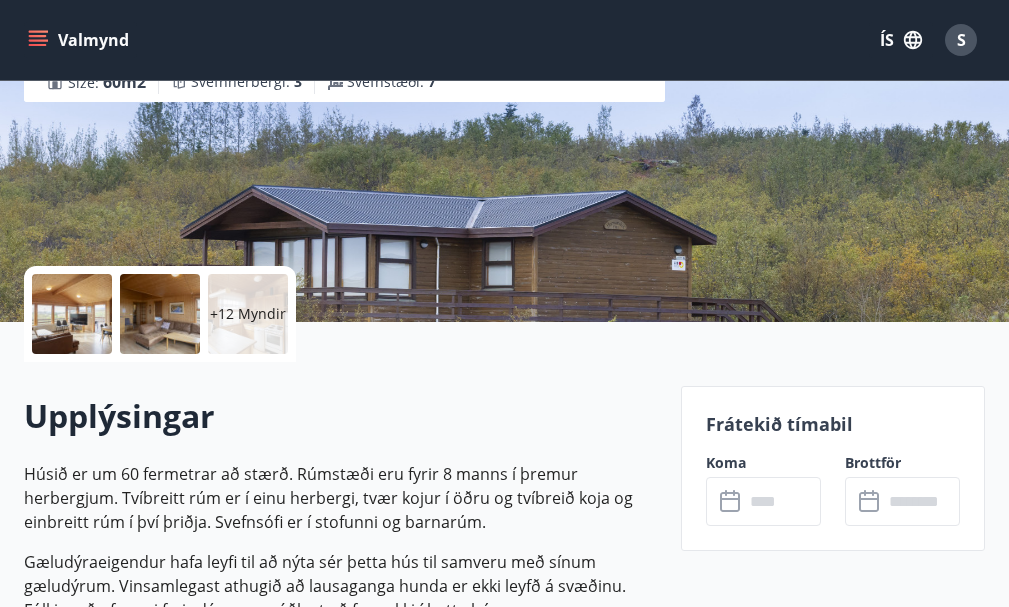 scroll, scrollTop: 300, scrollLeft: 0, axis: vertical 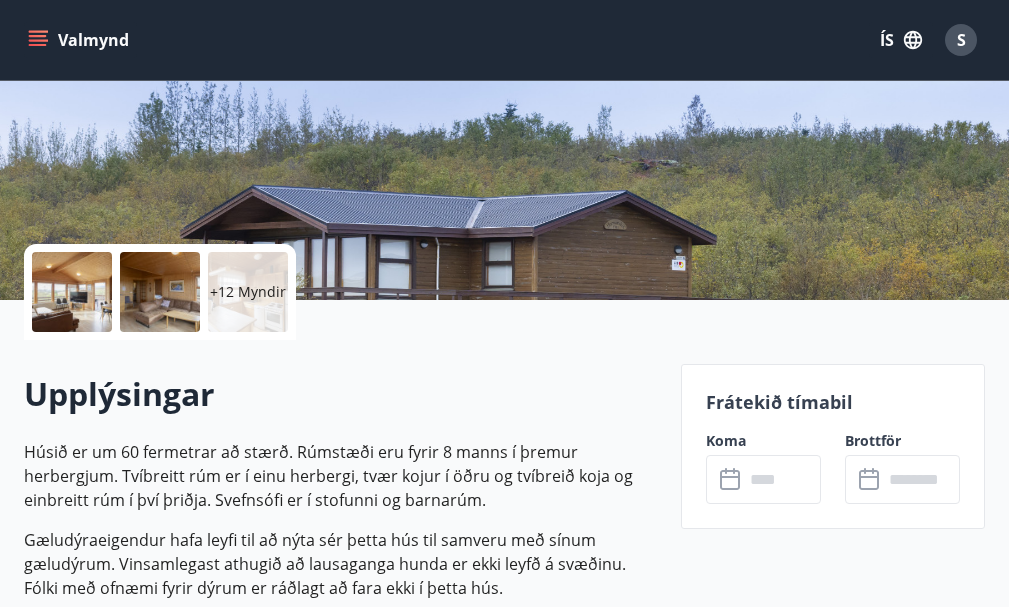 click at bounding box center [782, 479] 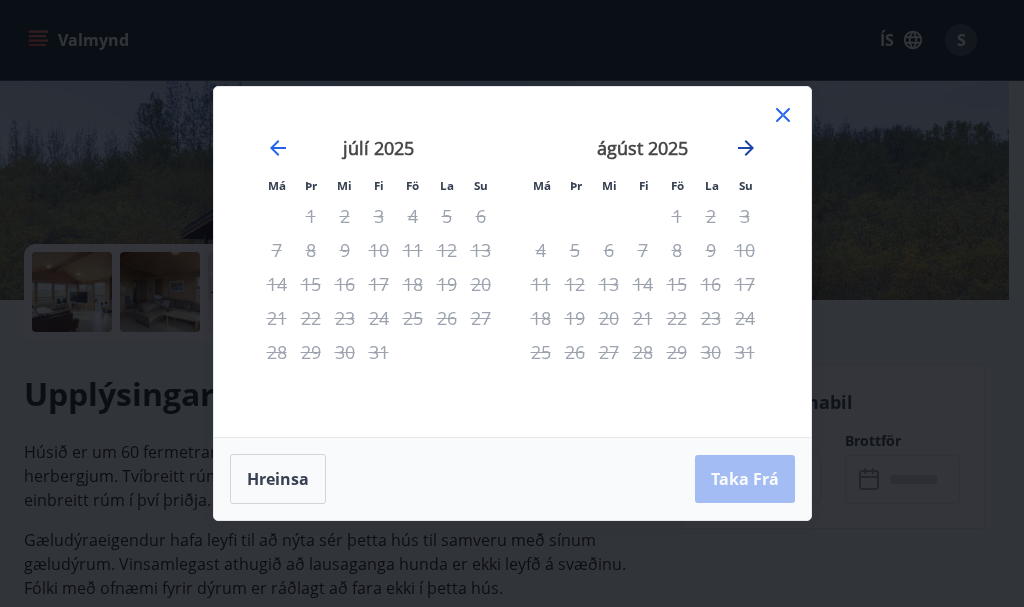 click 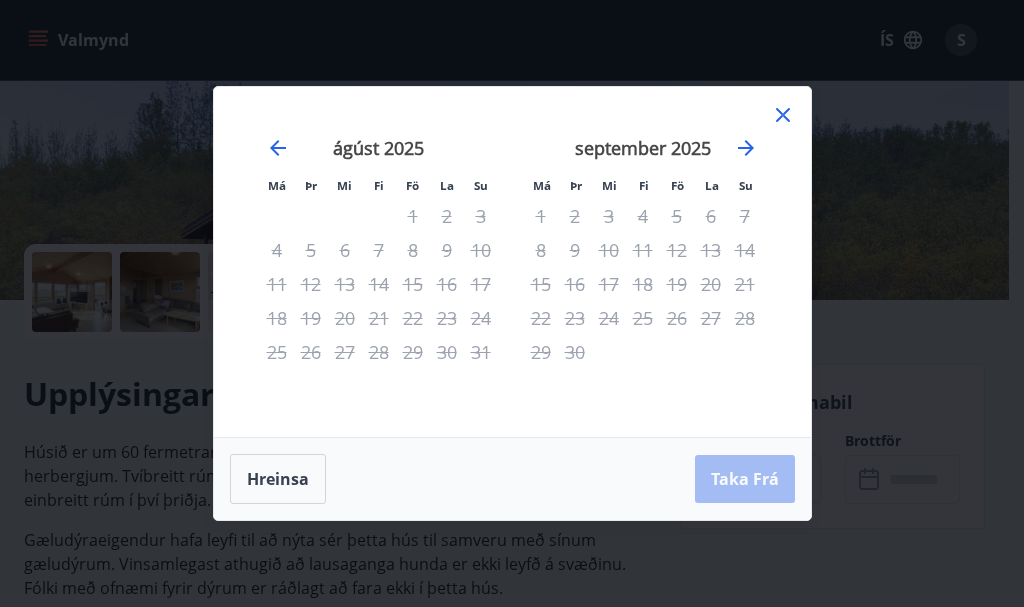 click 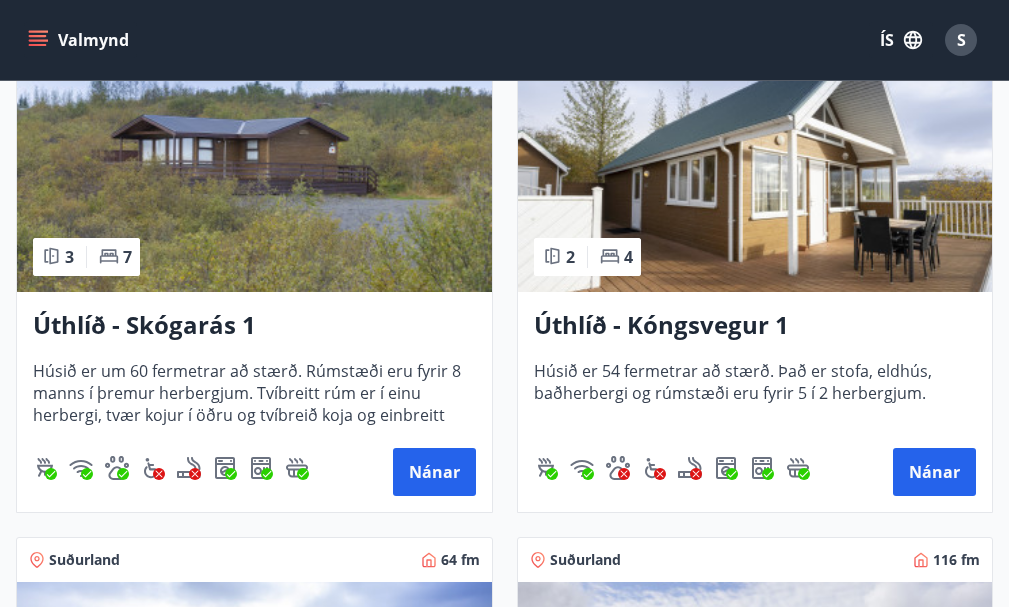 scroll, scrollTop: 4800, scrollLeft: 0, axis: vertical 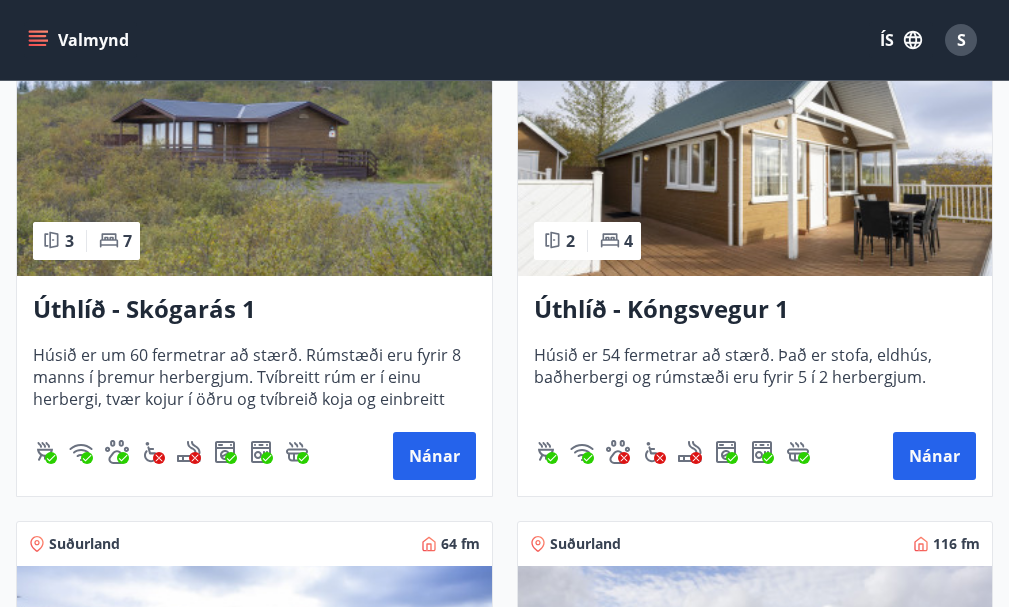 click at bounding box center [755, 150] 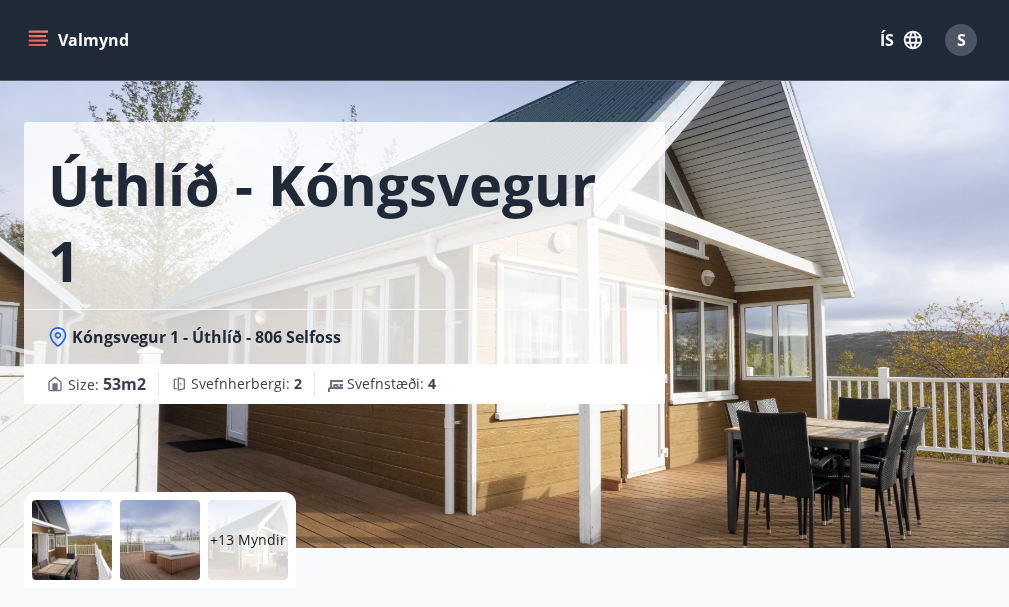 scroll, scrollTop: 200, scrollLeft: 0, axis: vertical 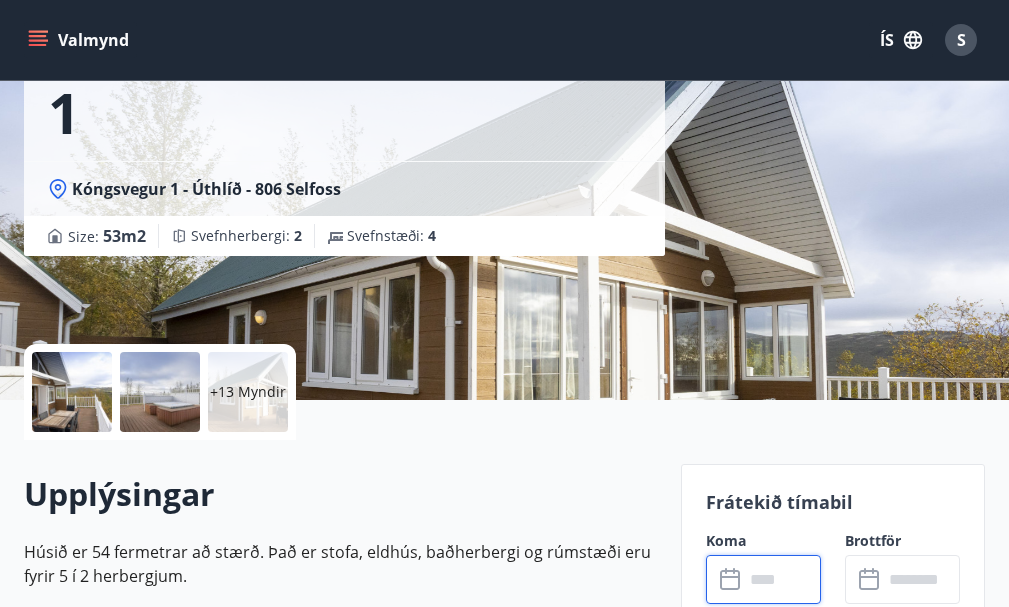 click at bounding box center [782, 579] 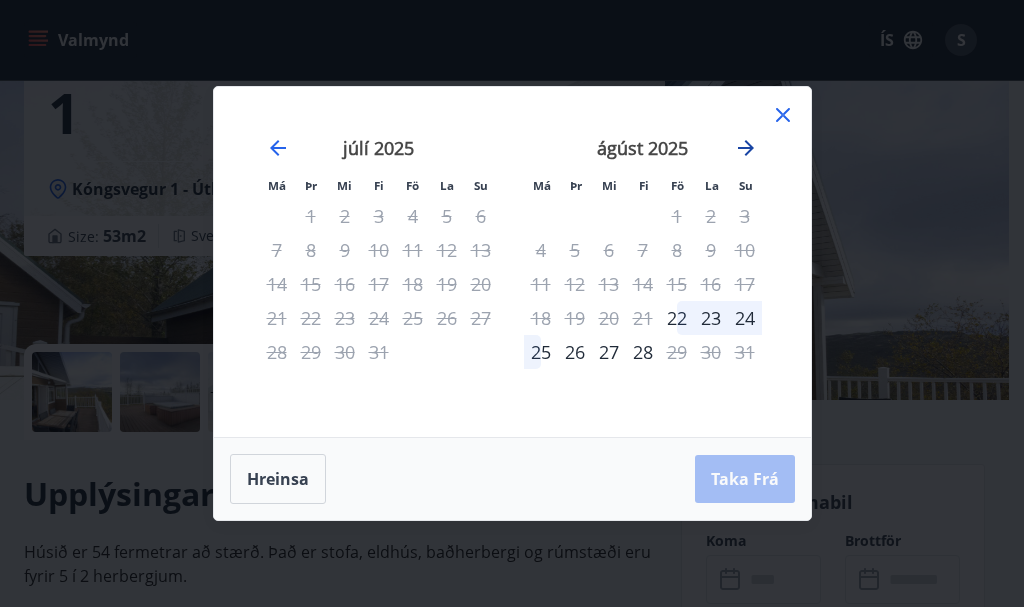 click 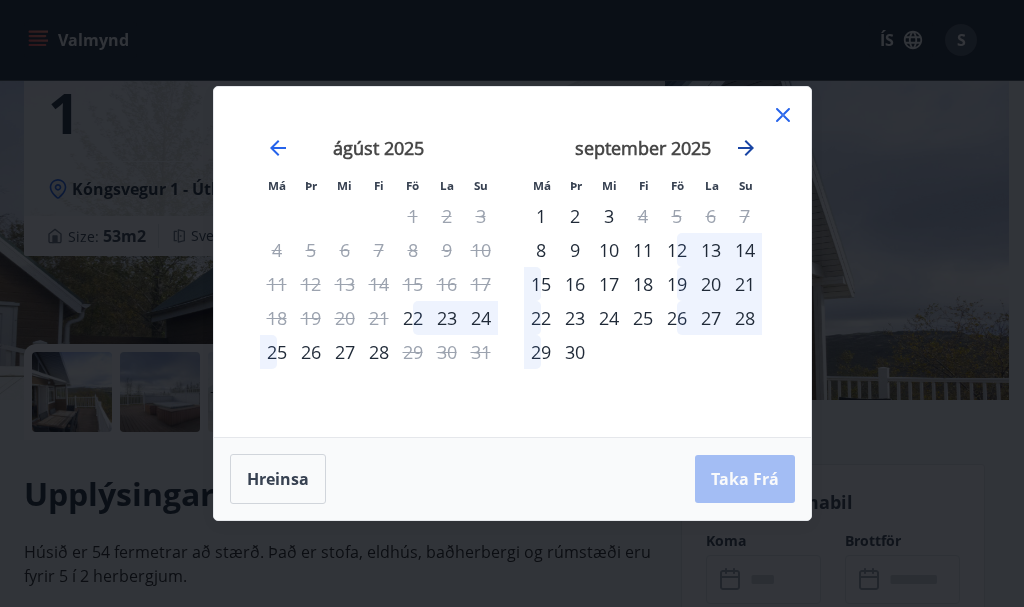 click 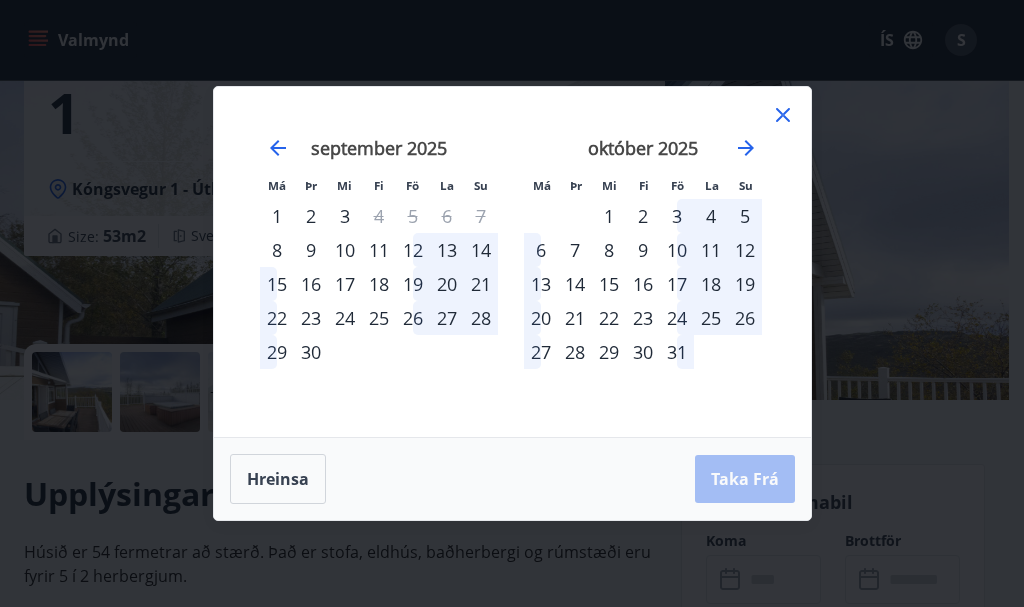 click 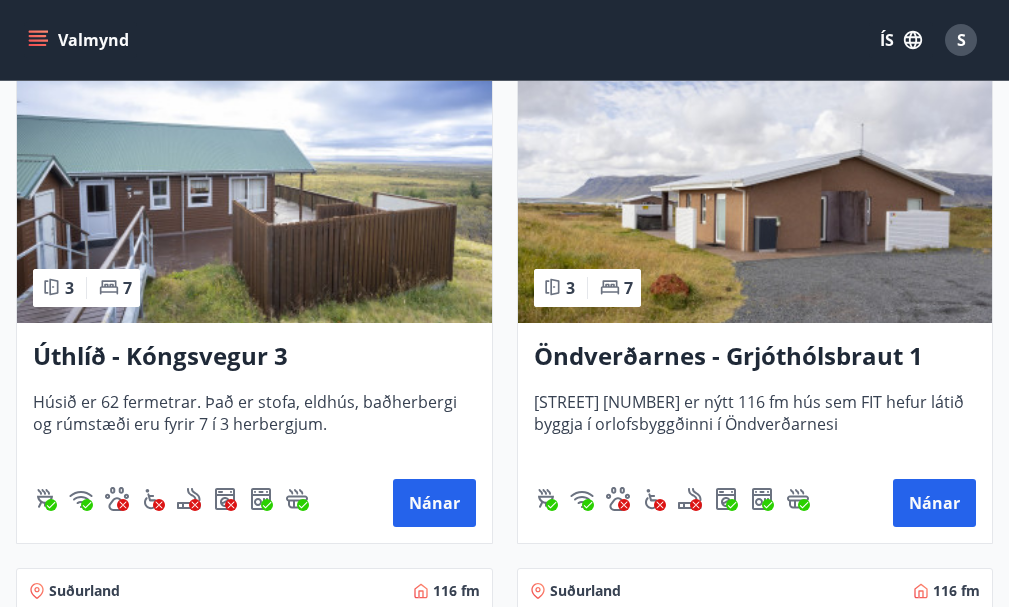 scroll, scrollTop: 5300, scrollLeft: 0, axis: vertical 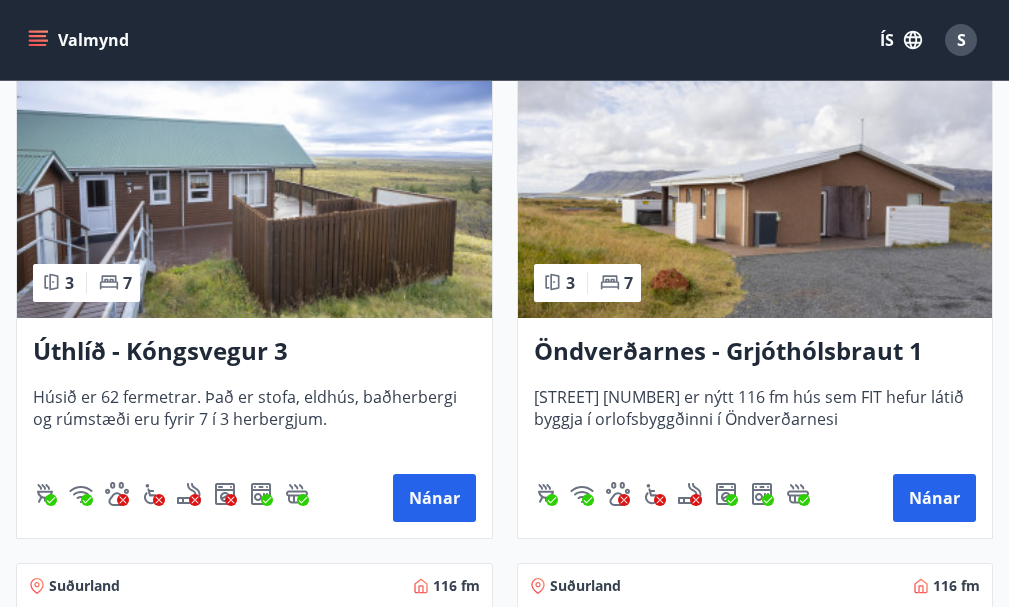 click on "Úthlíð - Kóngsvegur 3" at bounding box center (254, 352) 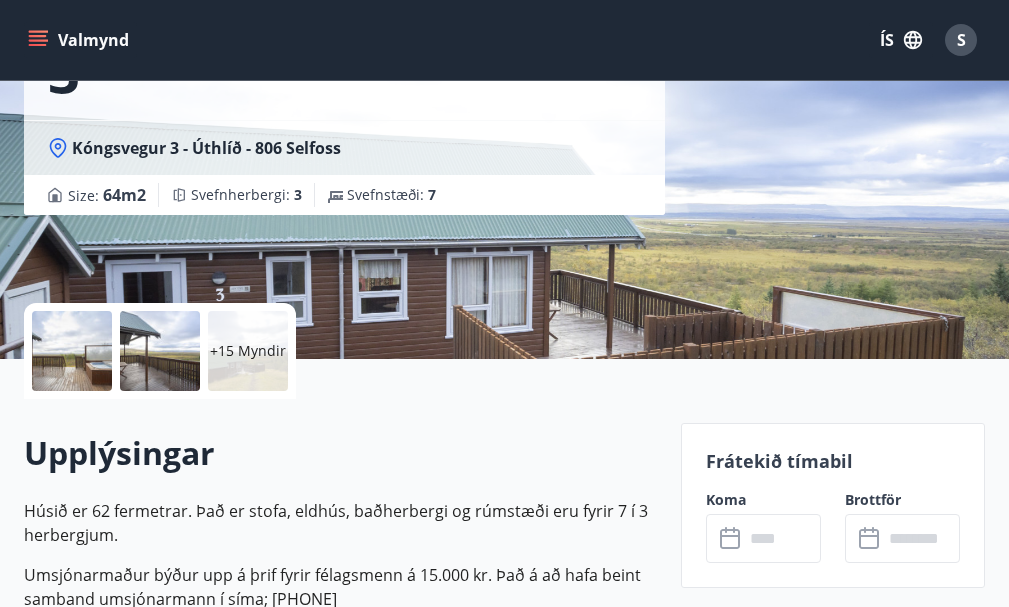 scroll, scrollTop: 300, scrollLeft: 0, axis: vertical 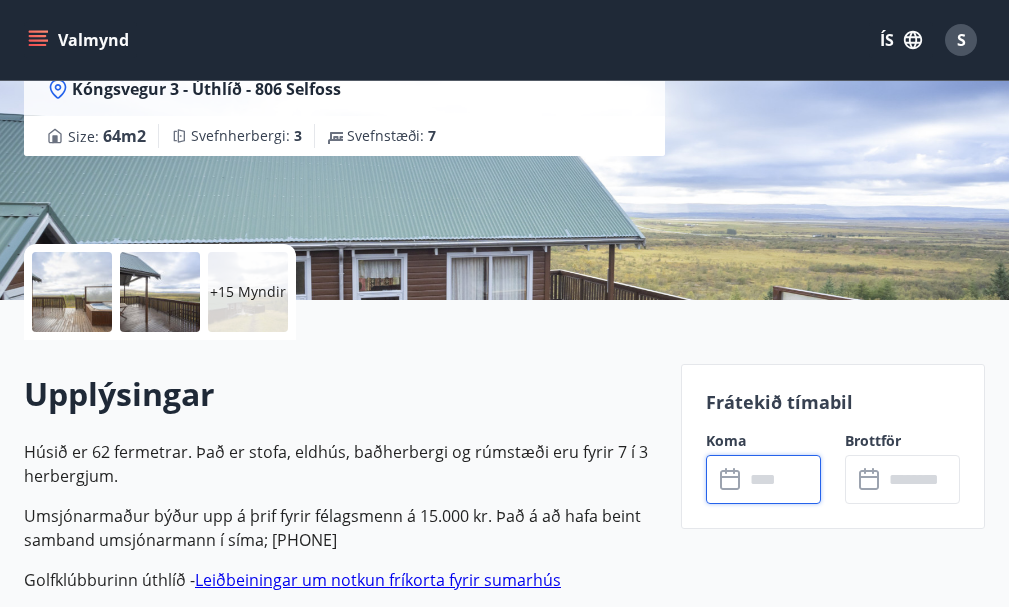 click at bounding box center (782, 479) 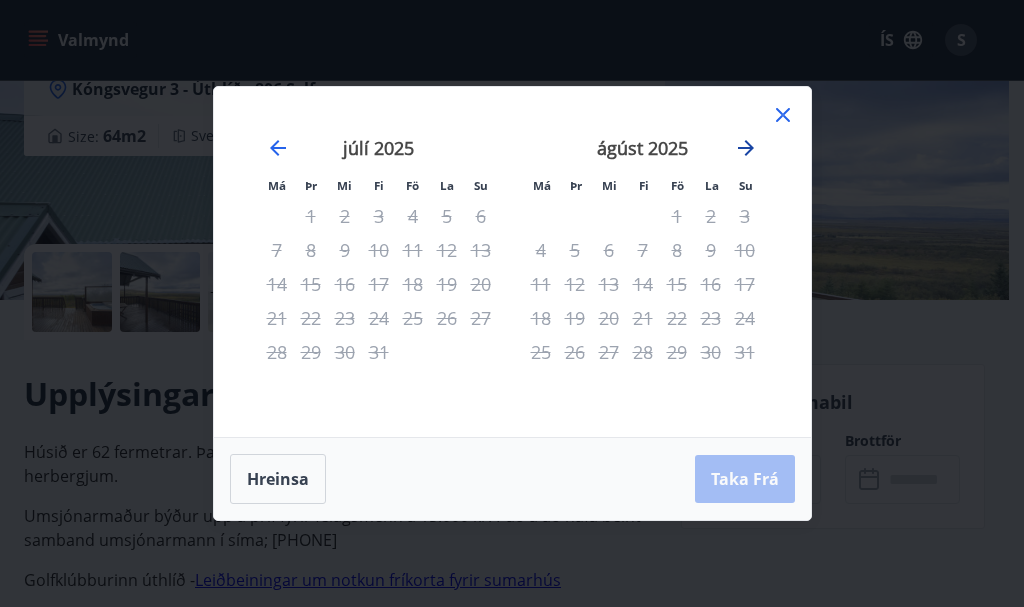 click 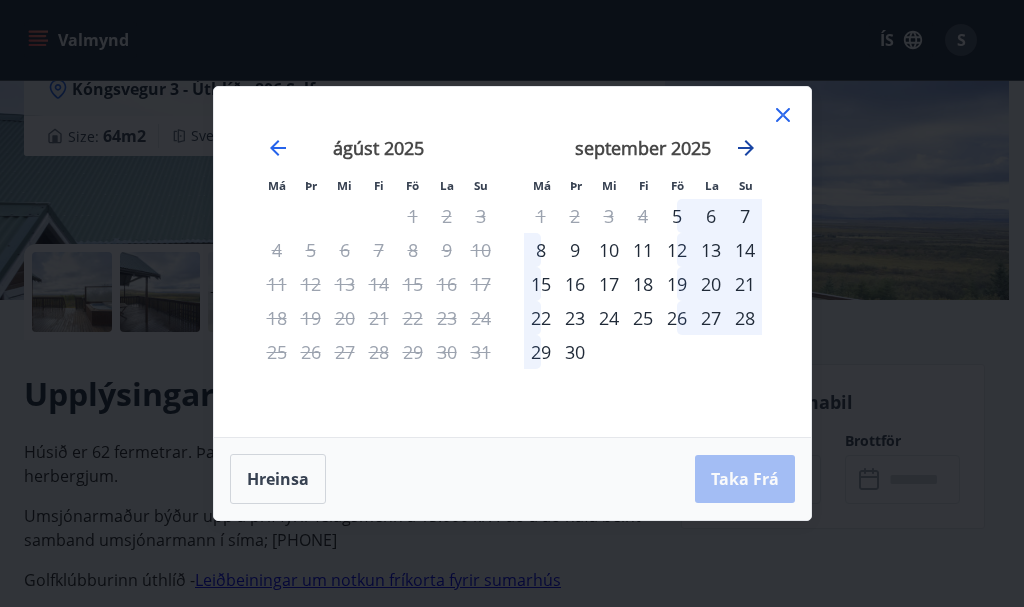 click 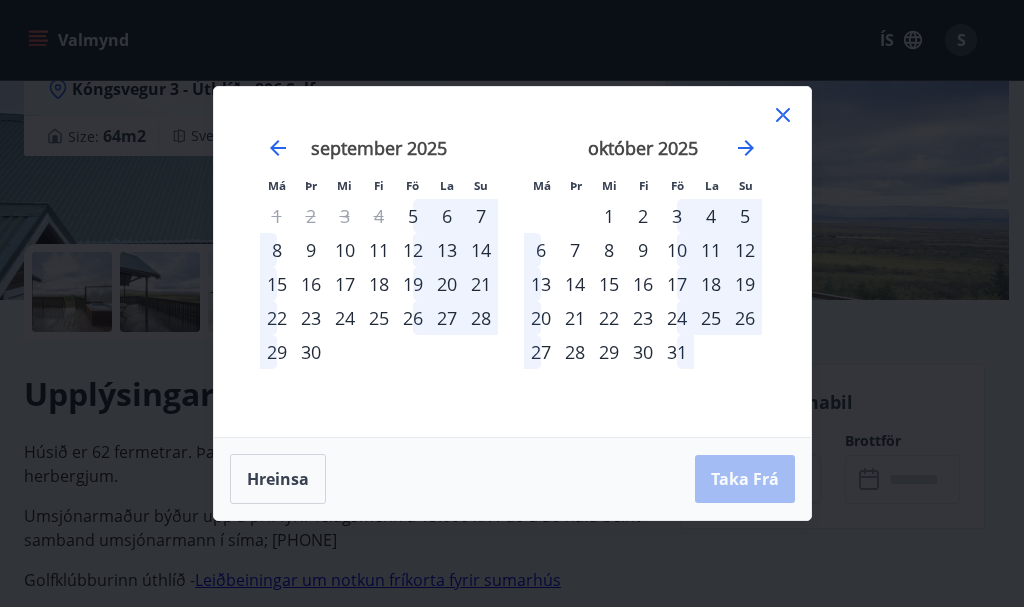 click 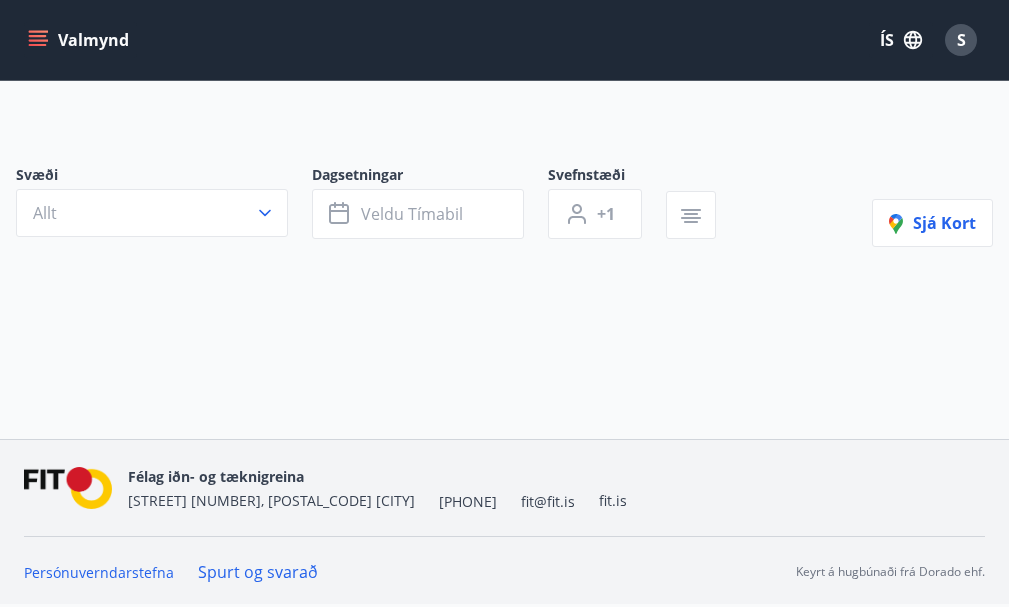 scroll, scrollTop: 0, scrollLeft: 0, axis: both 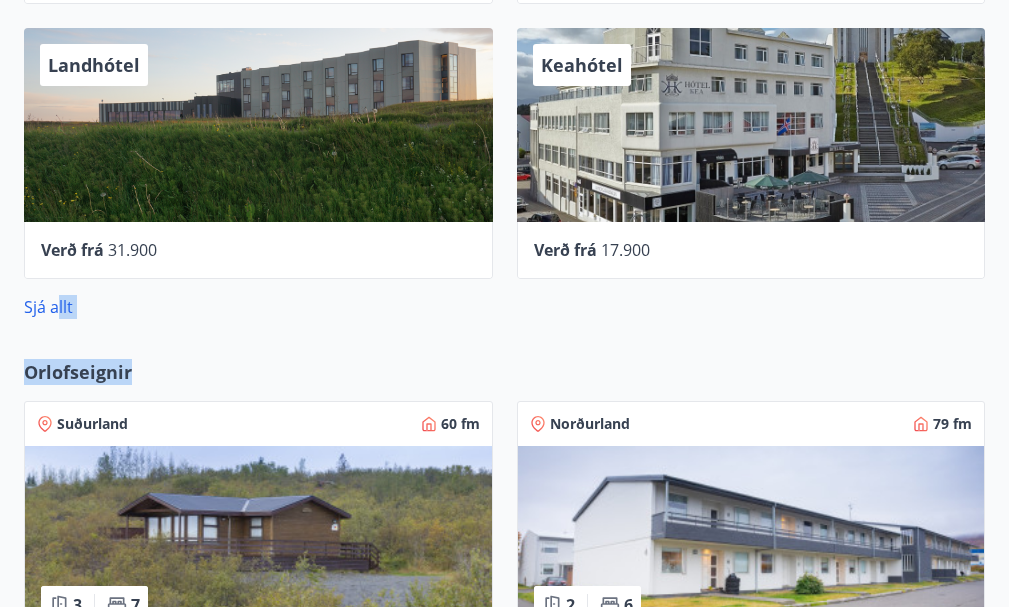drag, startPoint x: 55, startPoint y: 305, endPoint x: 369, endPoint y: 336, distance: 315.52655 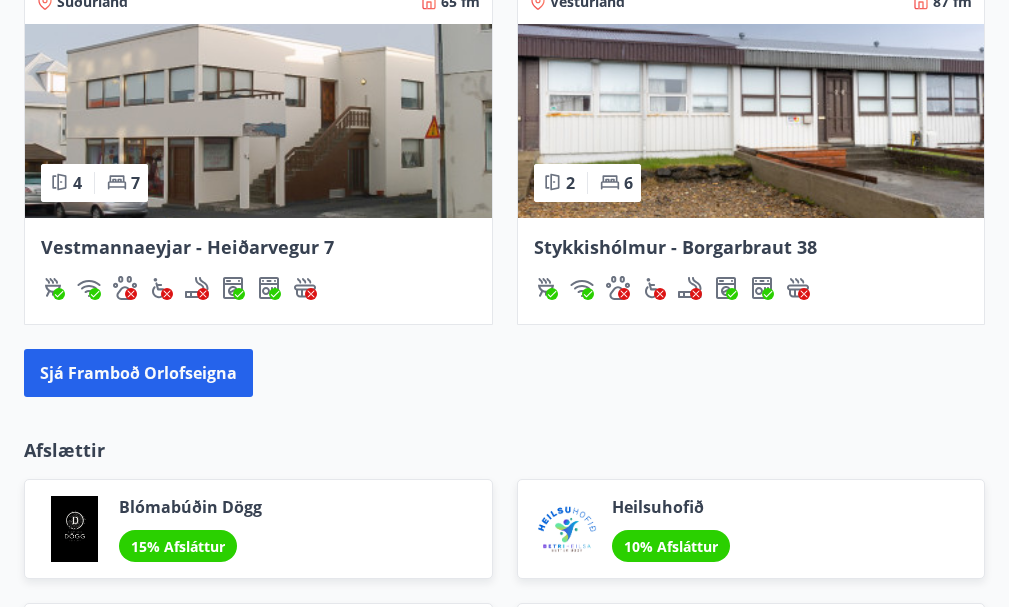 scroll, scrollTop: 1988, scrollLeft: 0, axis: vertical 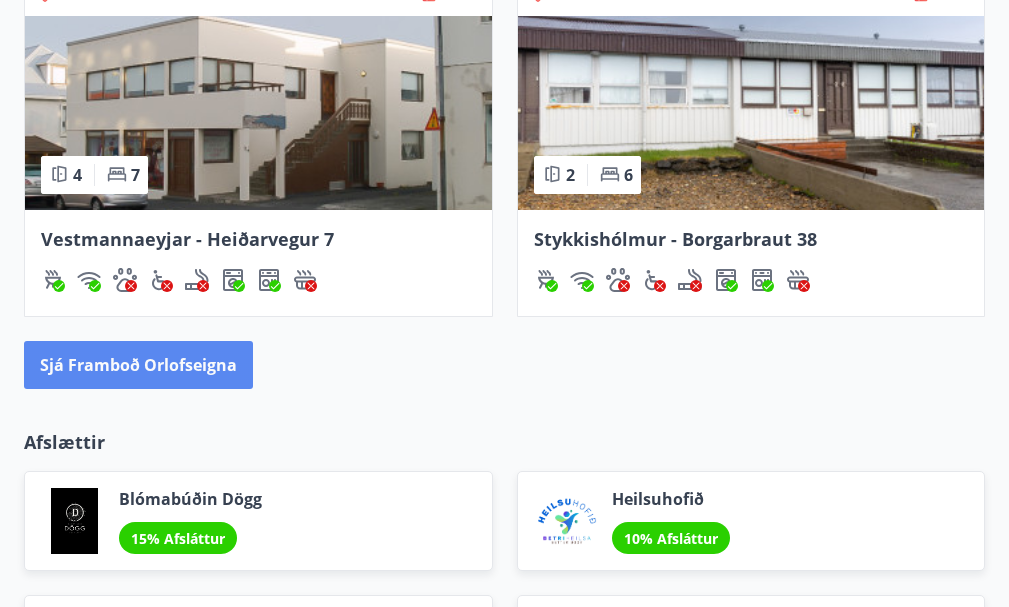 click on "Sjá framboð orlofseigna" at bounding box center [138, 365] 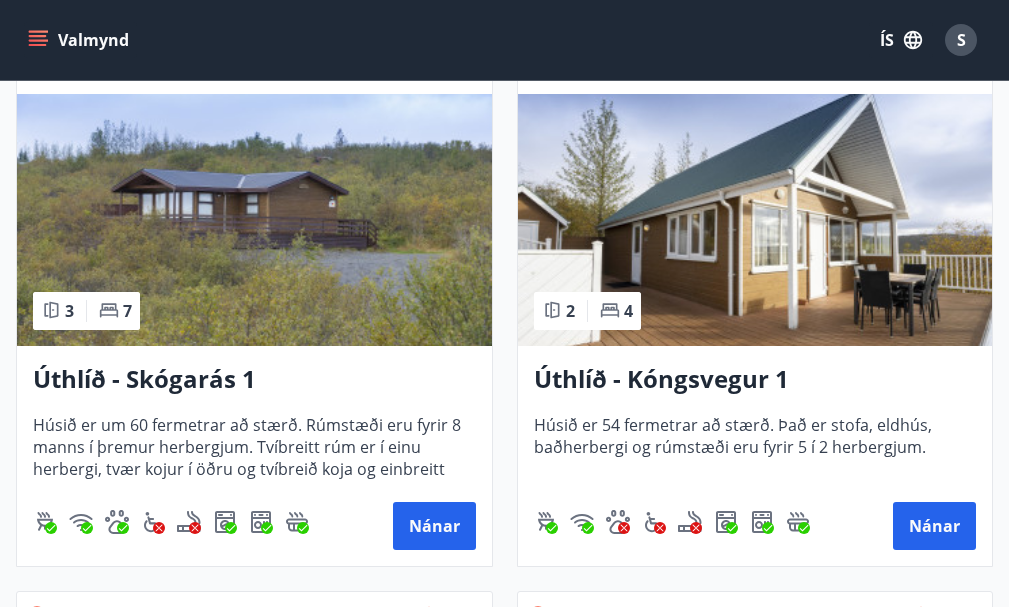 scroll, scrollTop: 4700, scrollLeft: 0, axis: vertical 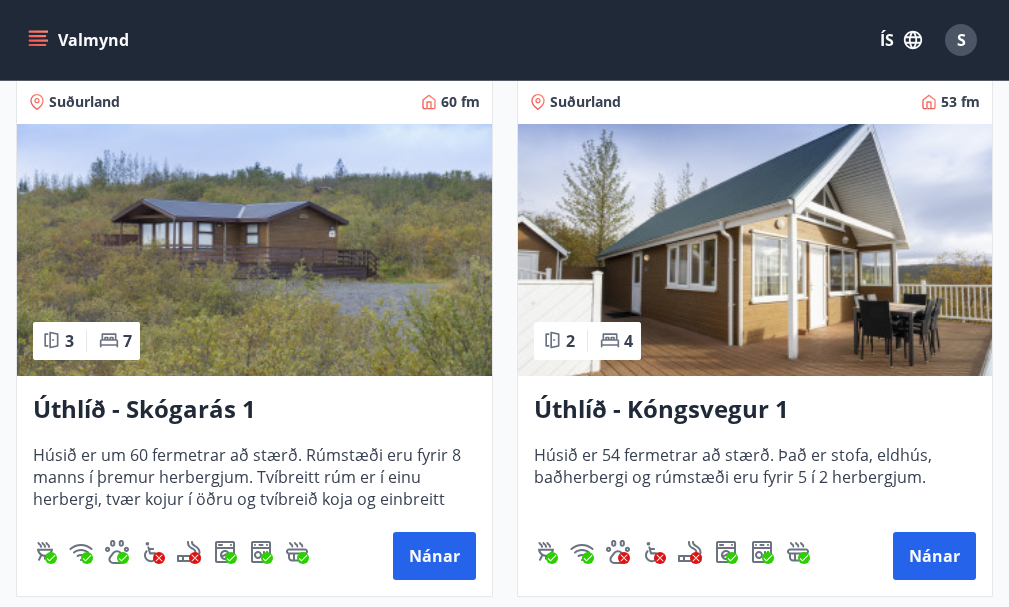 click at bounding box center [755, 250] 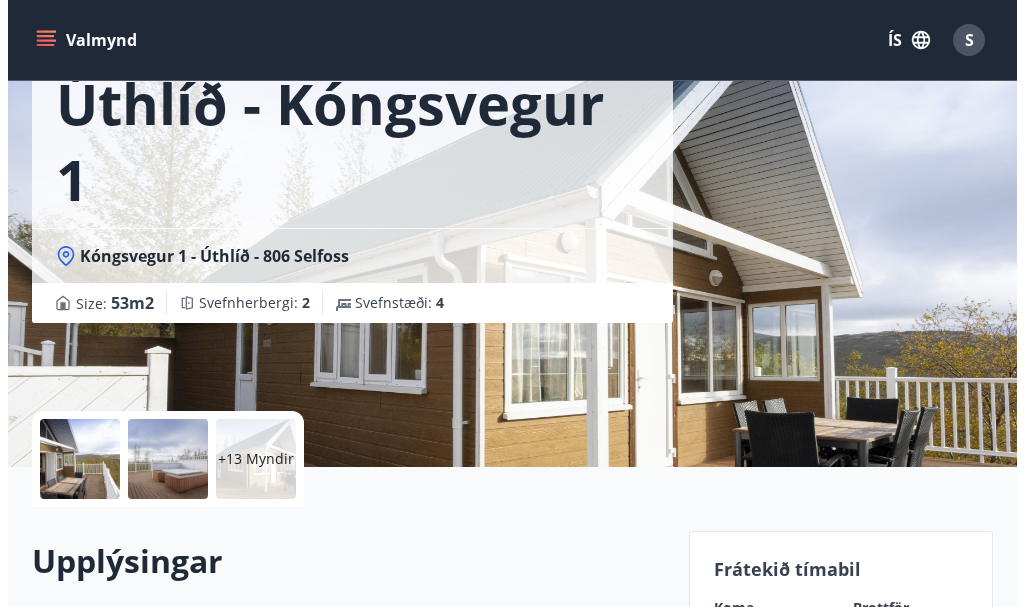 scroll, scrollTop: 100, scrollLeft: 0, axis: vertical 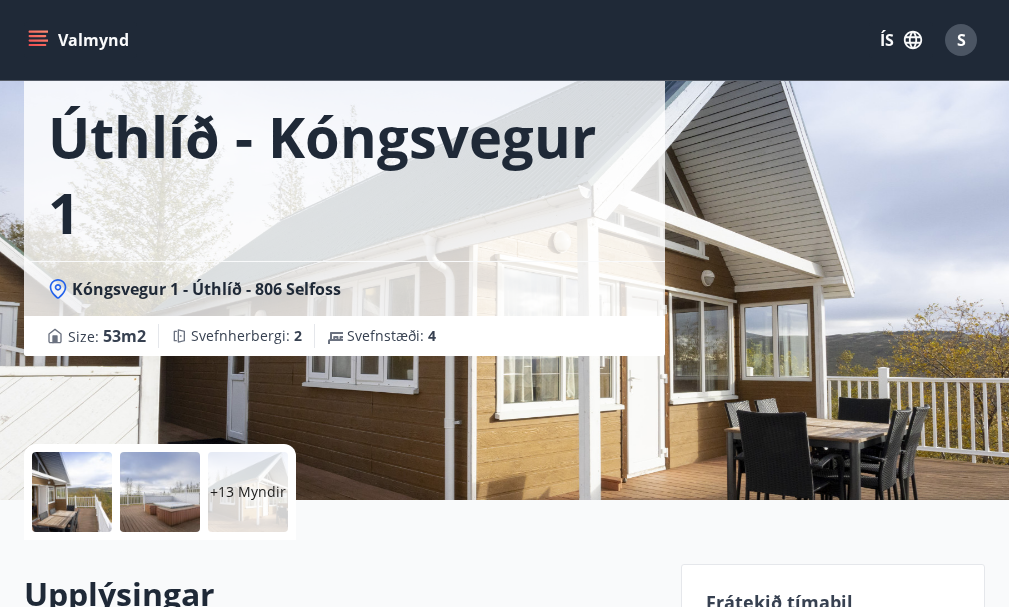 click at bounding box center [72, 492] 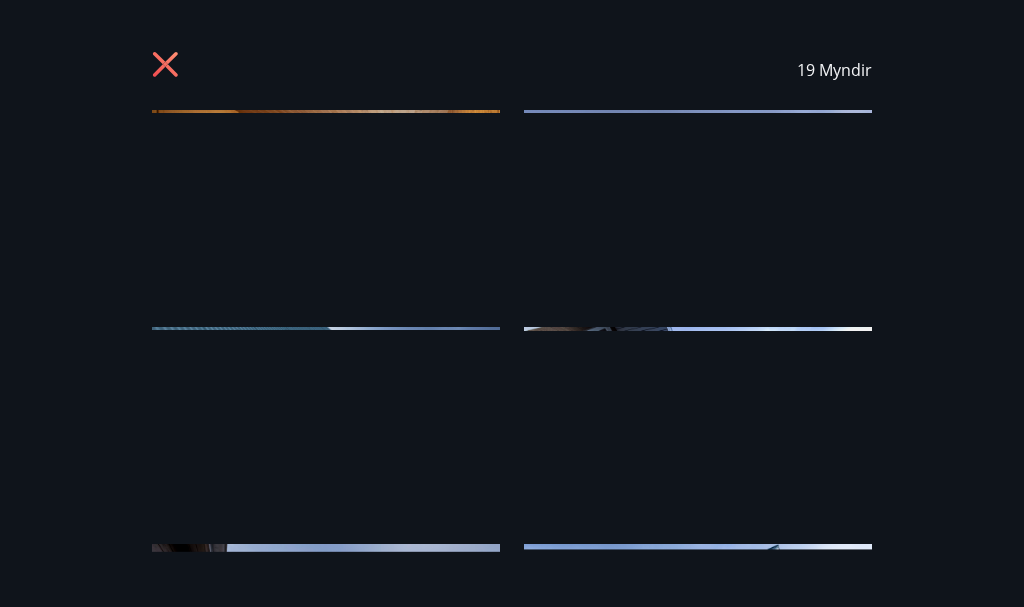 scroll, scrollTop: 0, scrollLeft: 0, axis: both 